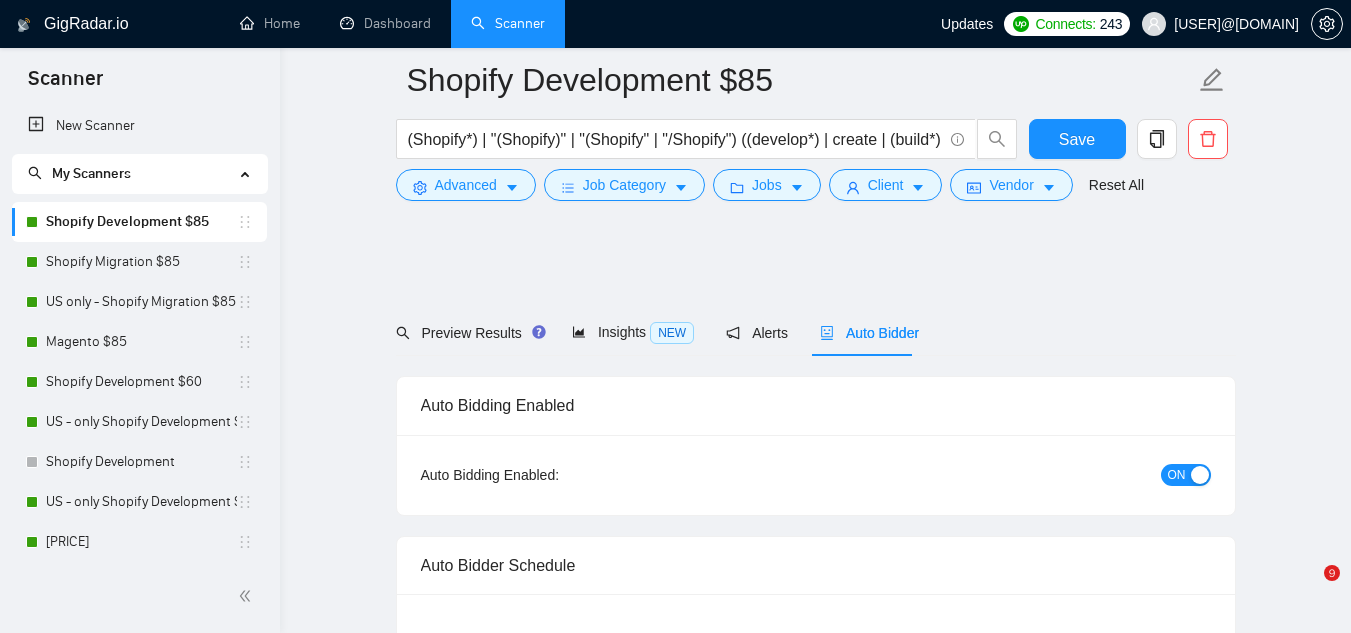 scroll, scrollTop: 1400, scrollLeft: 0, axis: vertical 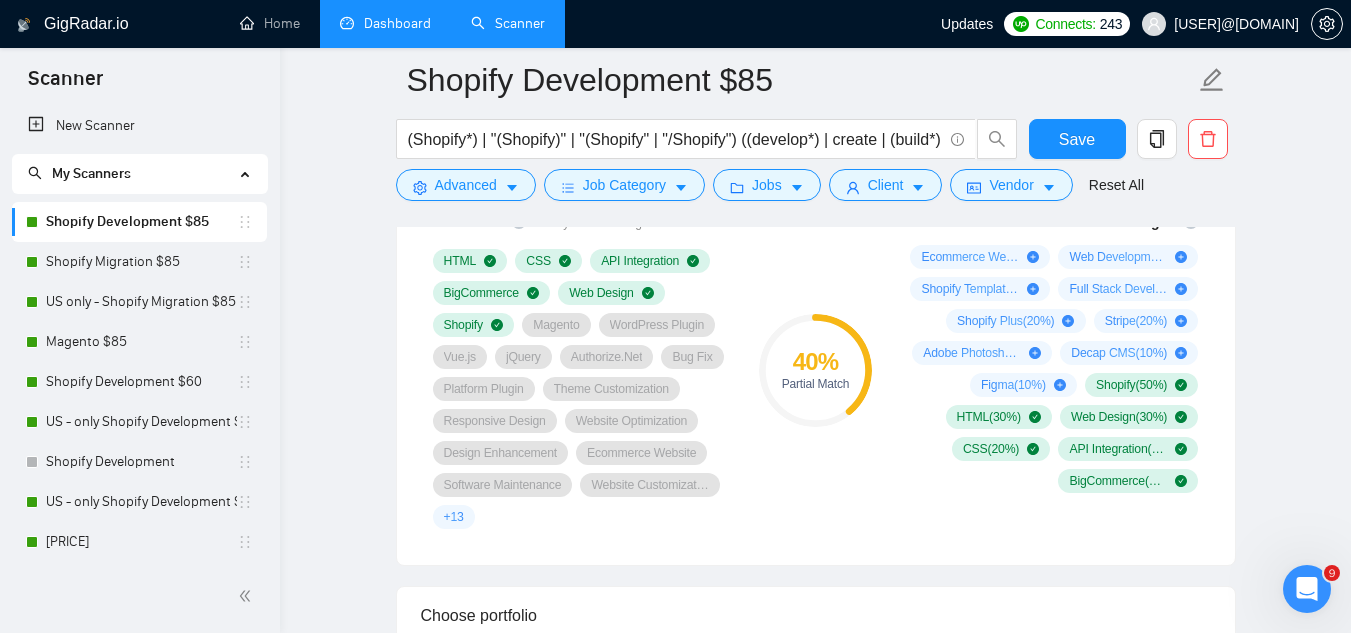 click on "Dashboard" at bounding box center (385, 23) 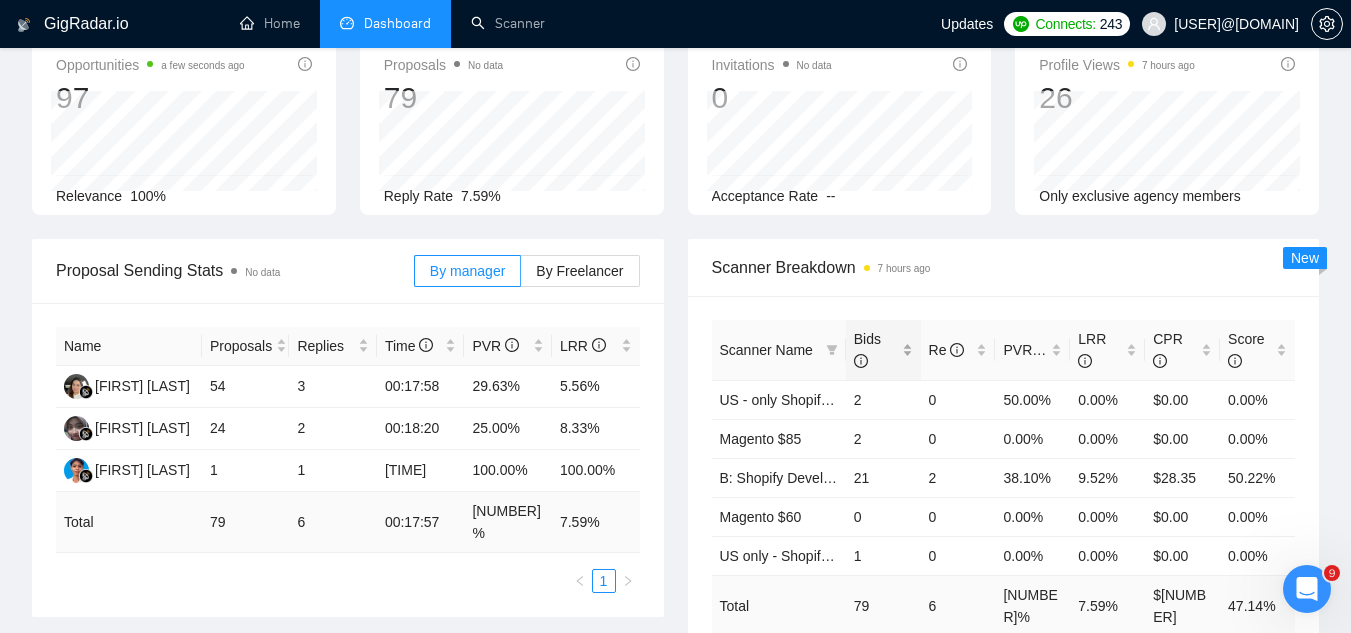 scroll, scrollTop: 0, scrollLeft: 0, axis: both 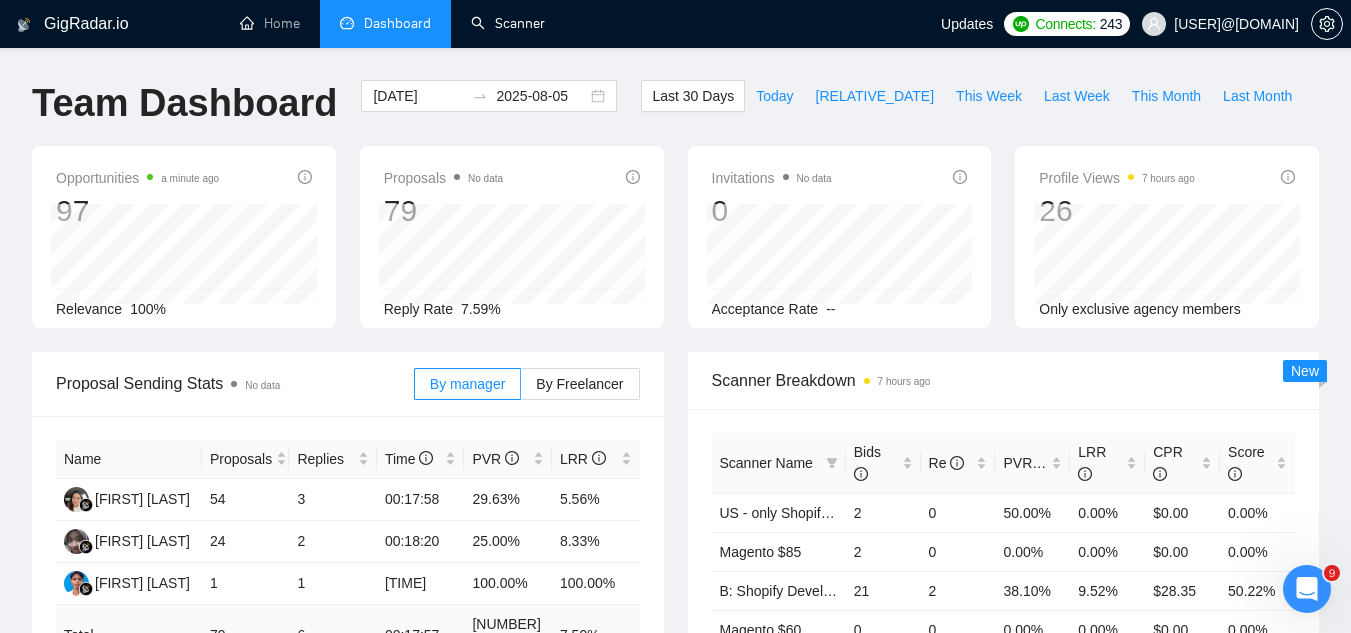 drag, startPoint x: 512, startPoint y: 33, endPoint x: 332, endPoint y: 293, distance: 316.22775 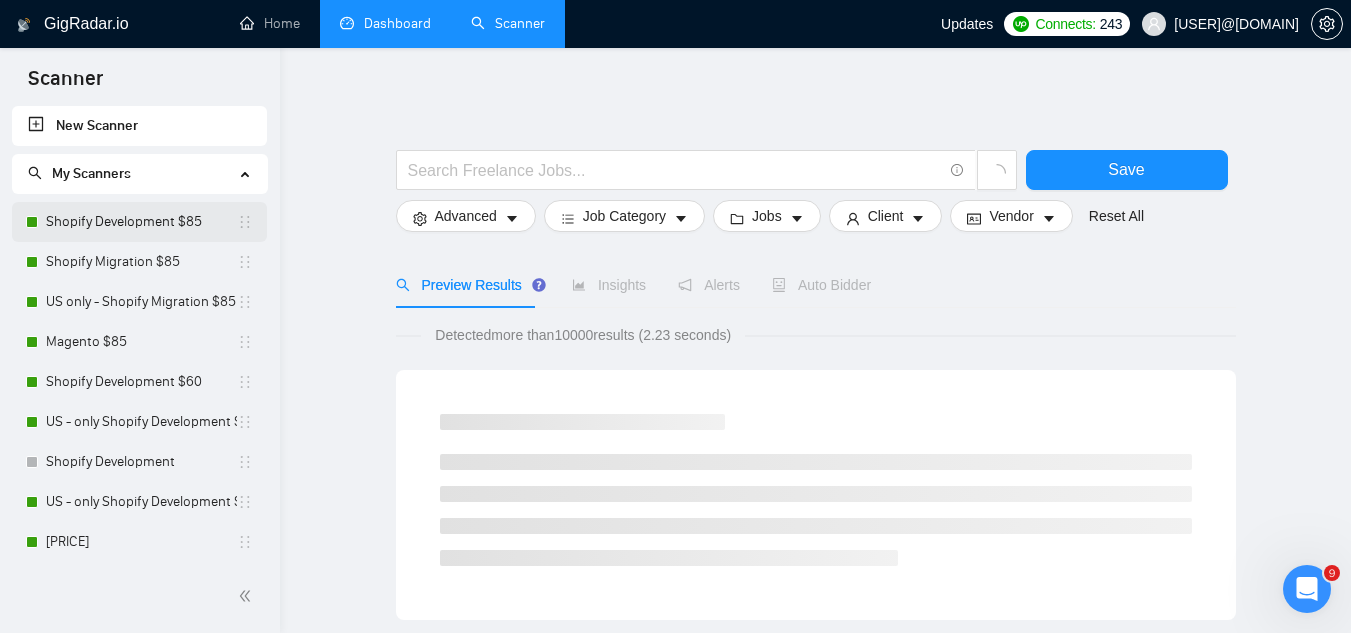 click on "Shopify Development $85" at bounding box center (141, 222) 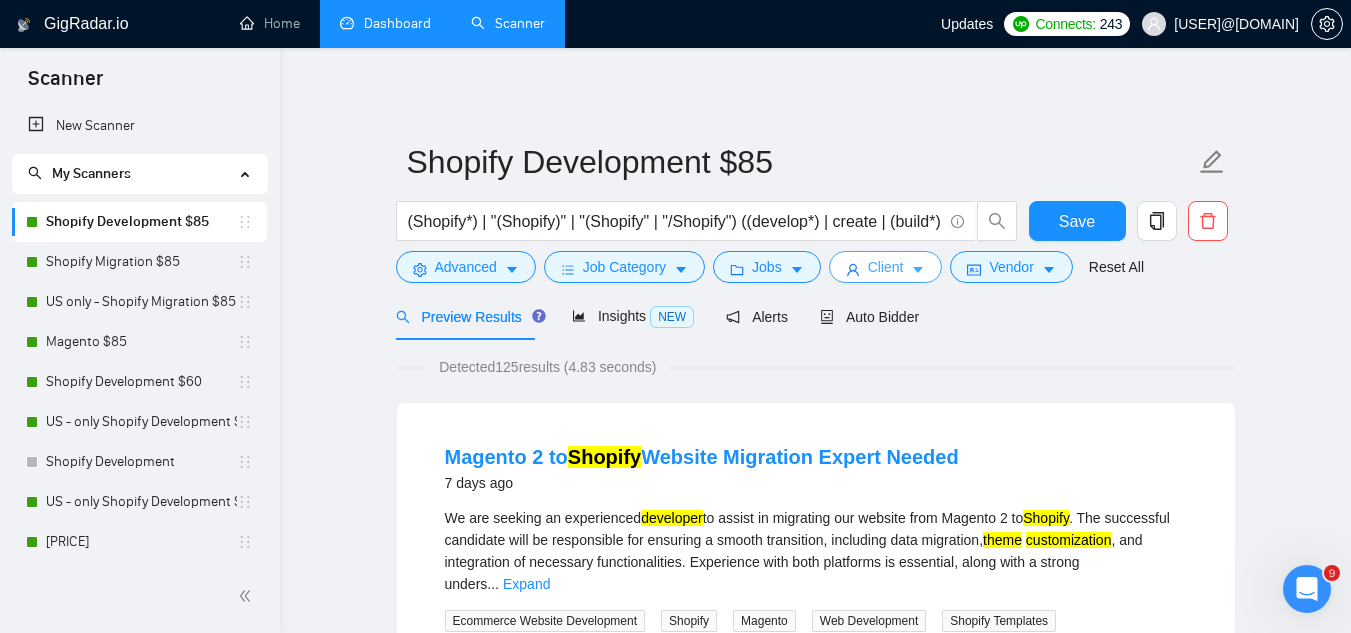 click on "Client" at bounding box center (886, 267) 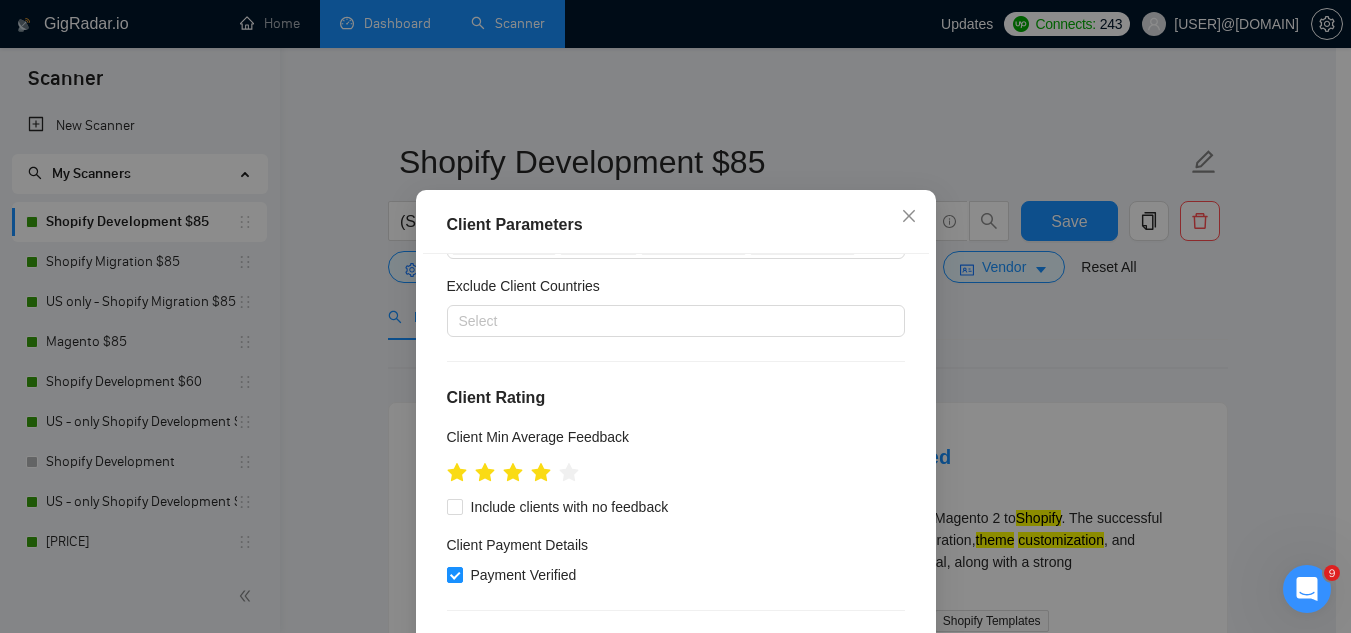 scroll, scrollTop: 0, scrollLeft: 0, axis: both 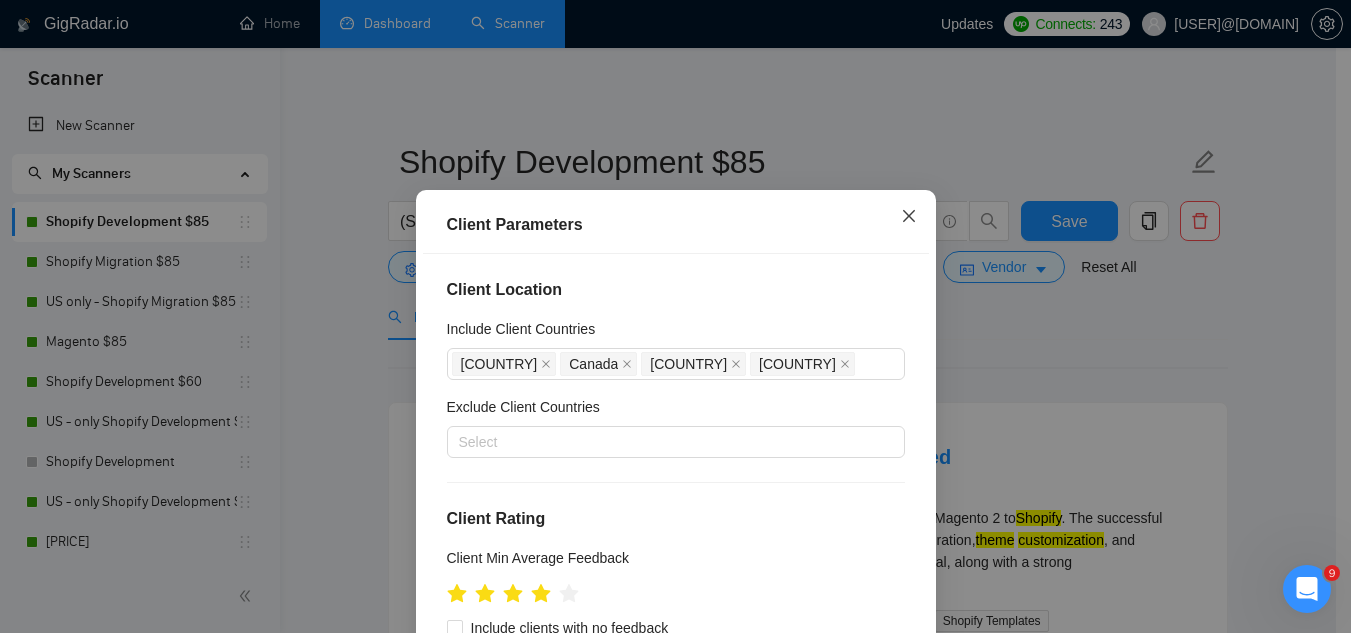 click 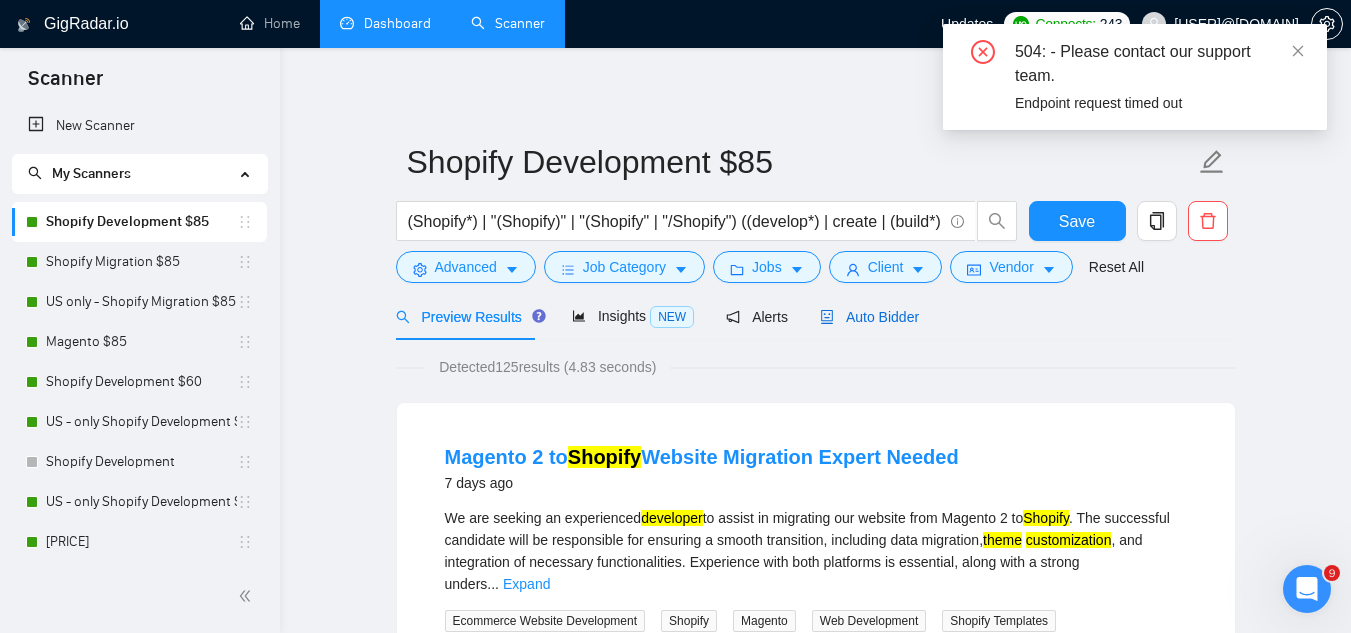 click on "Auto Bidder" at bounding box center [869, 317] 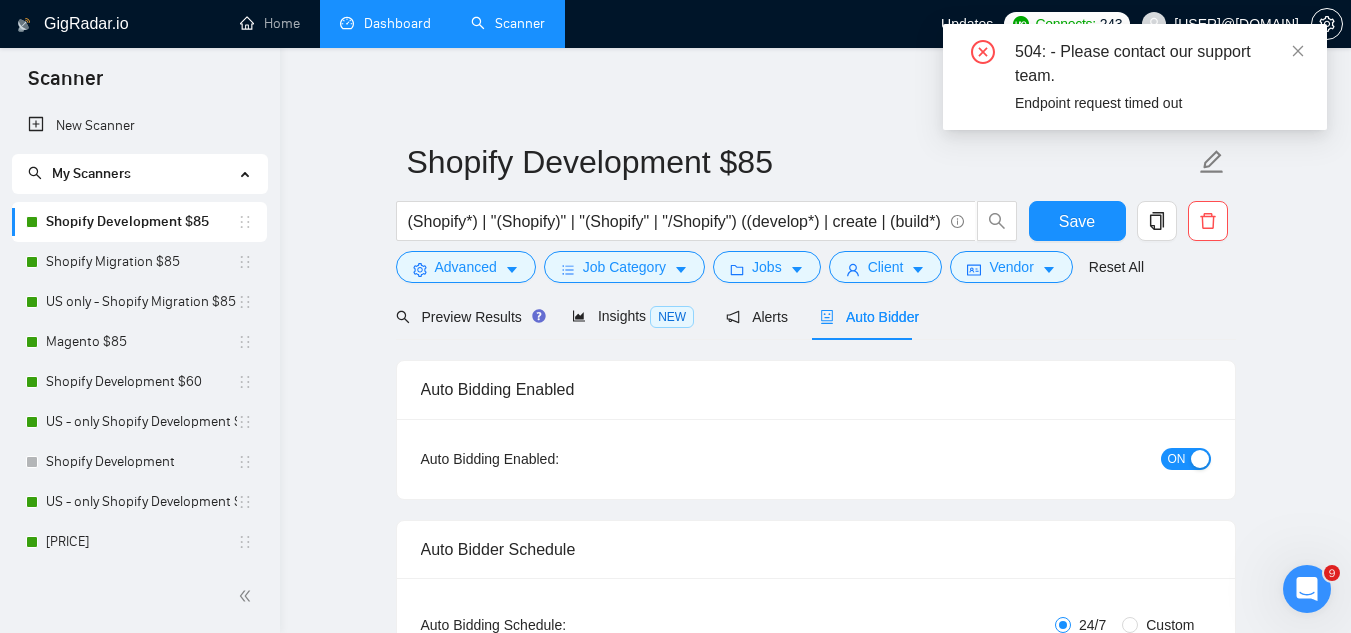 type 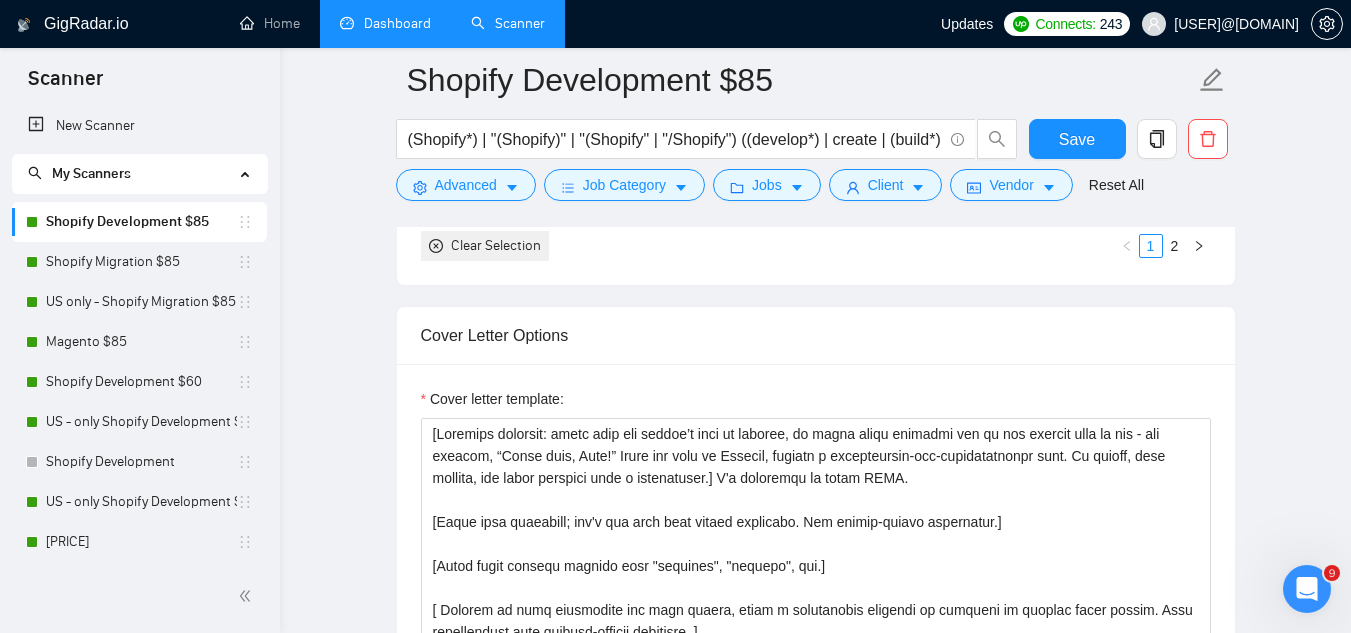 scroll, scrollTop: 2200, scrollLeft: 0, axis: vertical 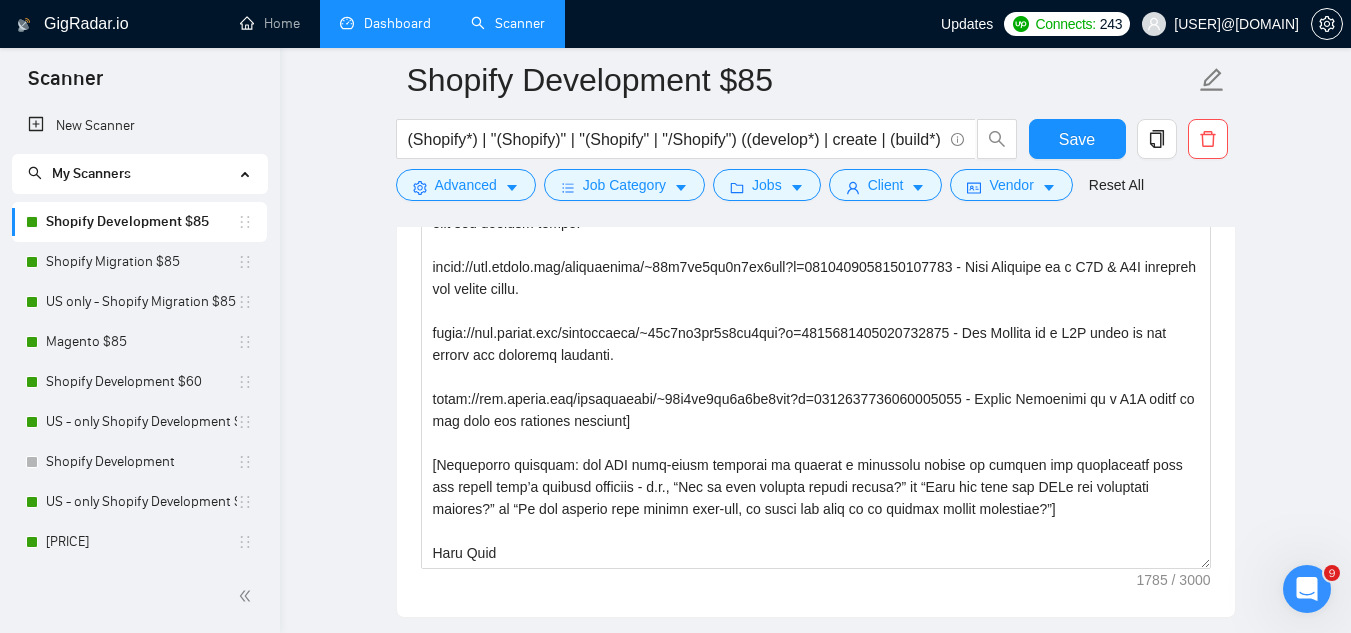 click on "Dashboard" at bounding box center [385, 23] 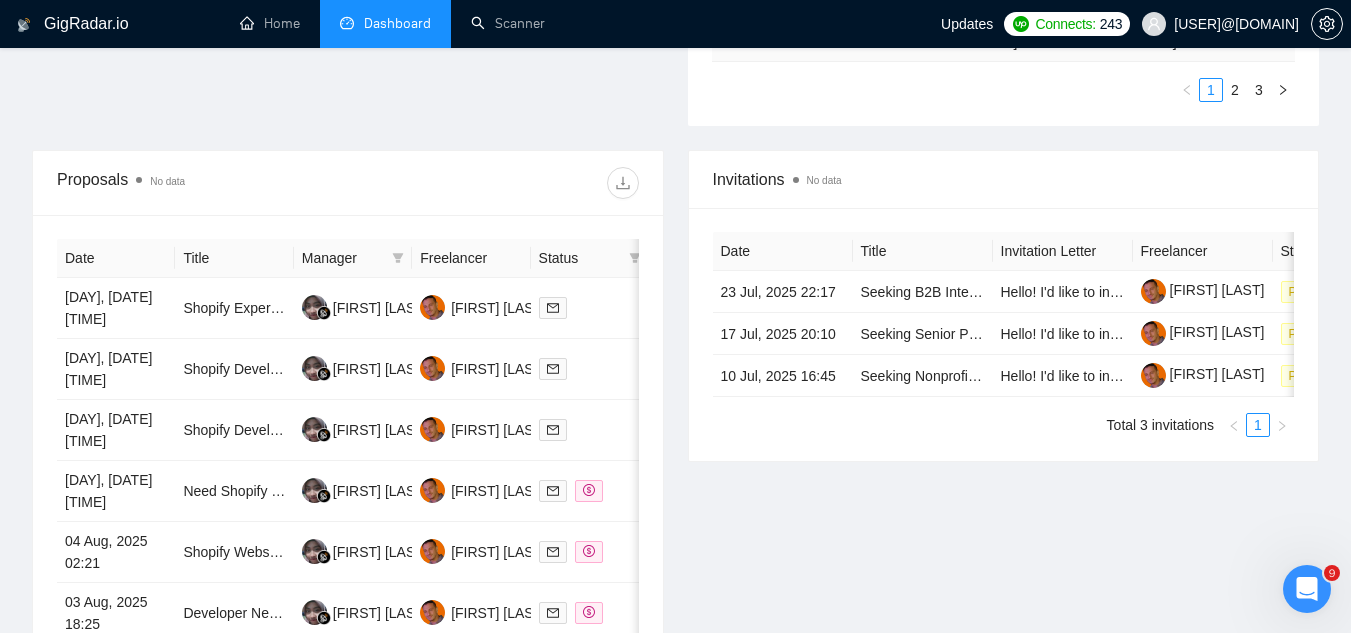 scroll, scrollTop: 700, scrollLeft: 0, axis: vertical 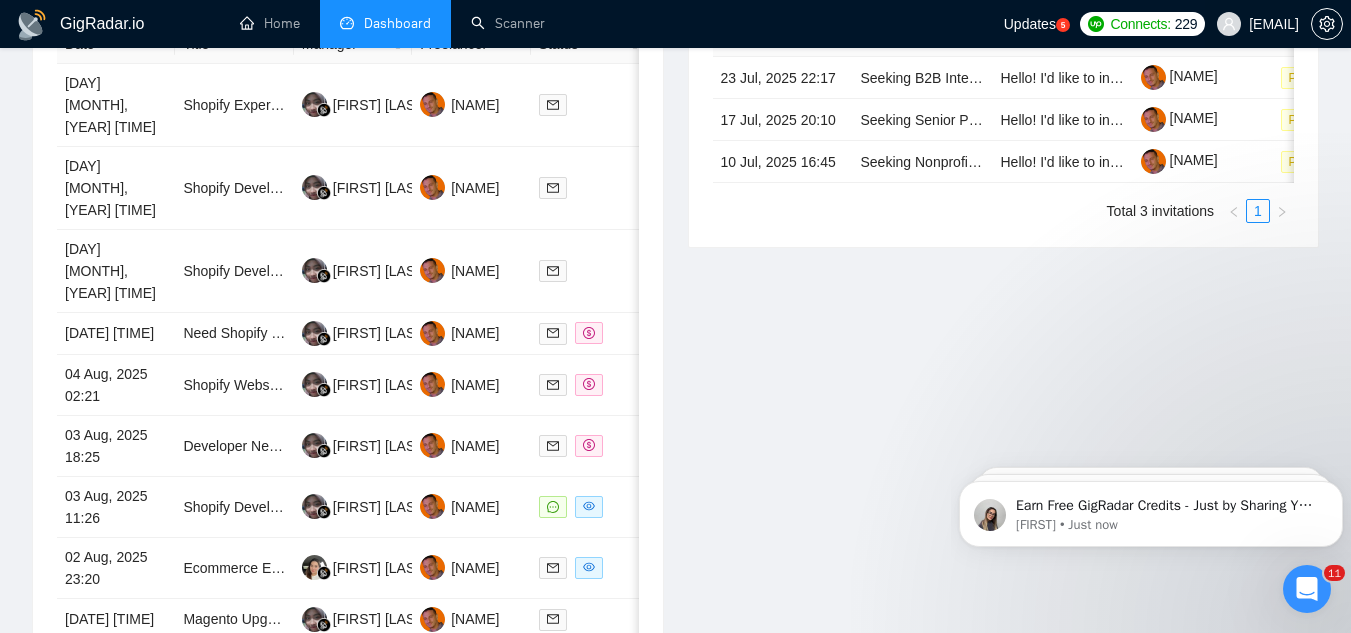 click on "[USER]@[DOMAIN]" at bounding box center [1274, 24] 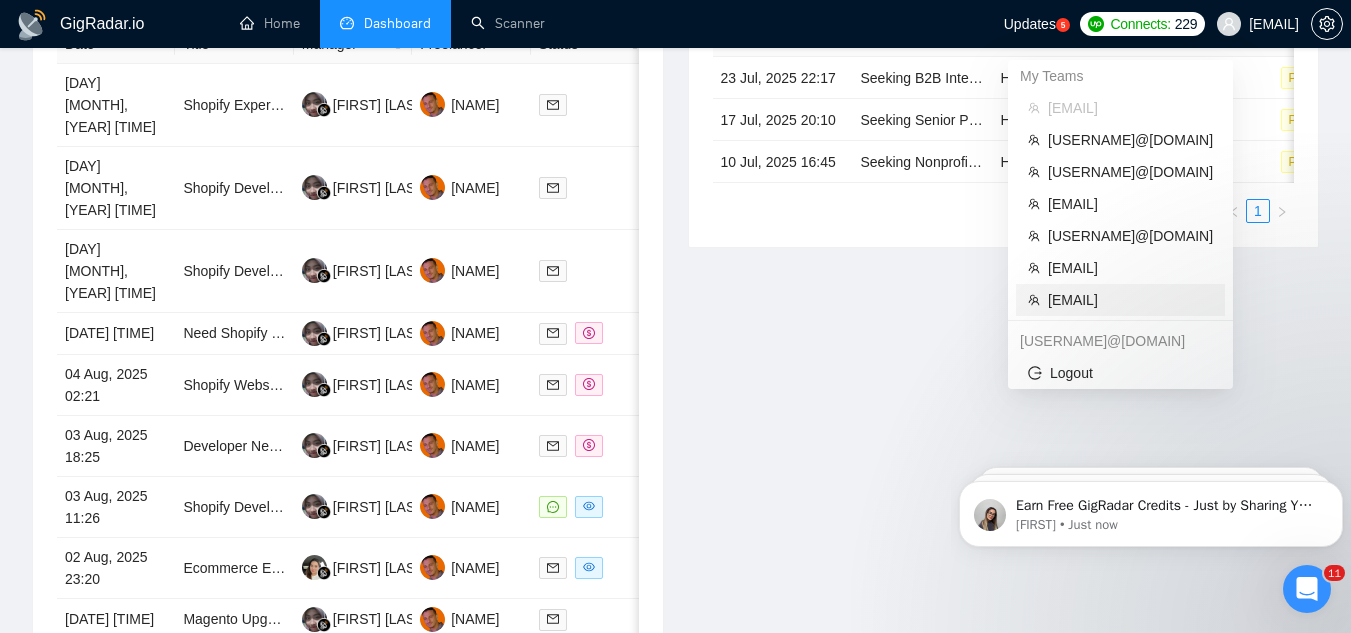 click on "[USER]@[DOMAIN]" at bounding box center (1130, 300) 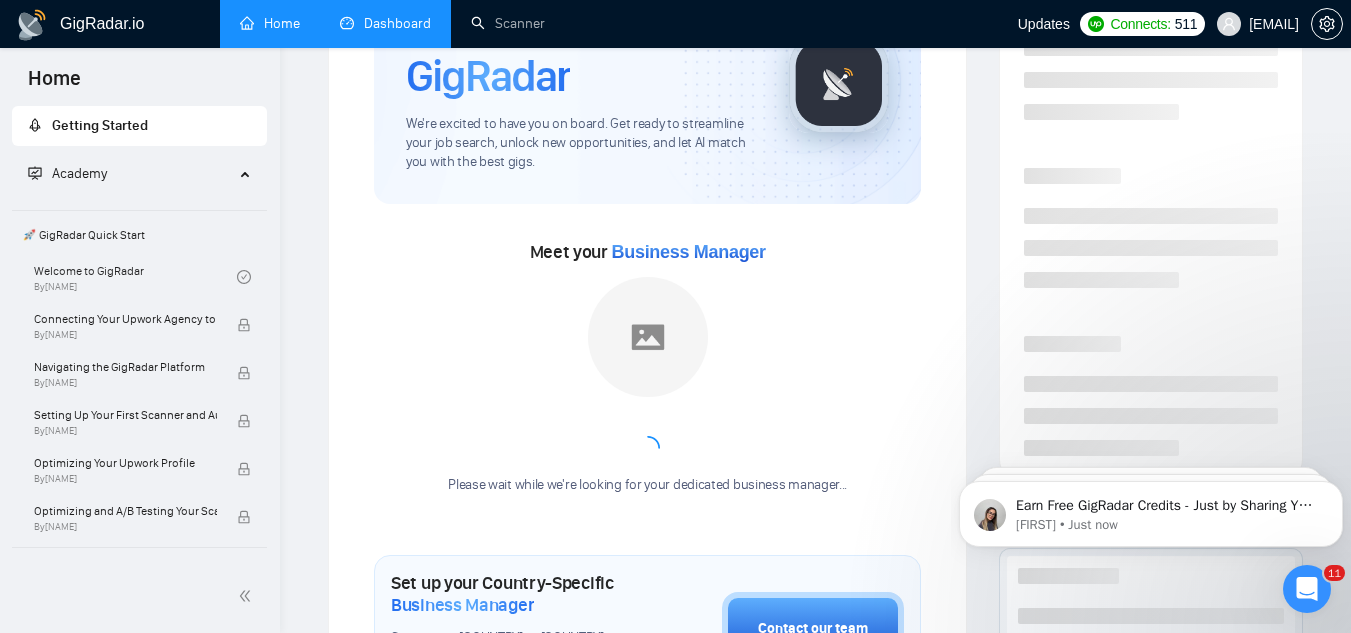 scroll, scrollTop: 140, scrollLeft: 0, axis: vertical 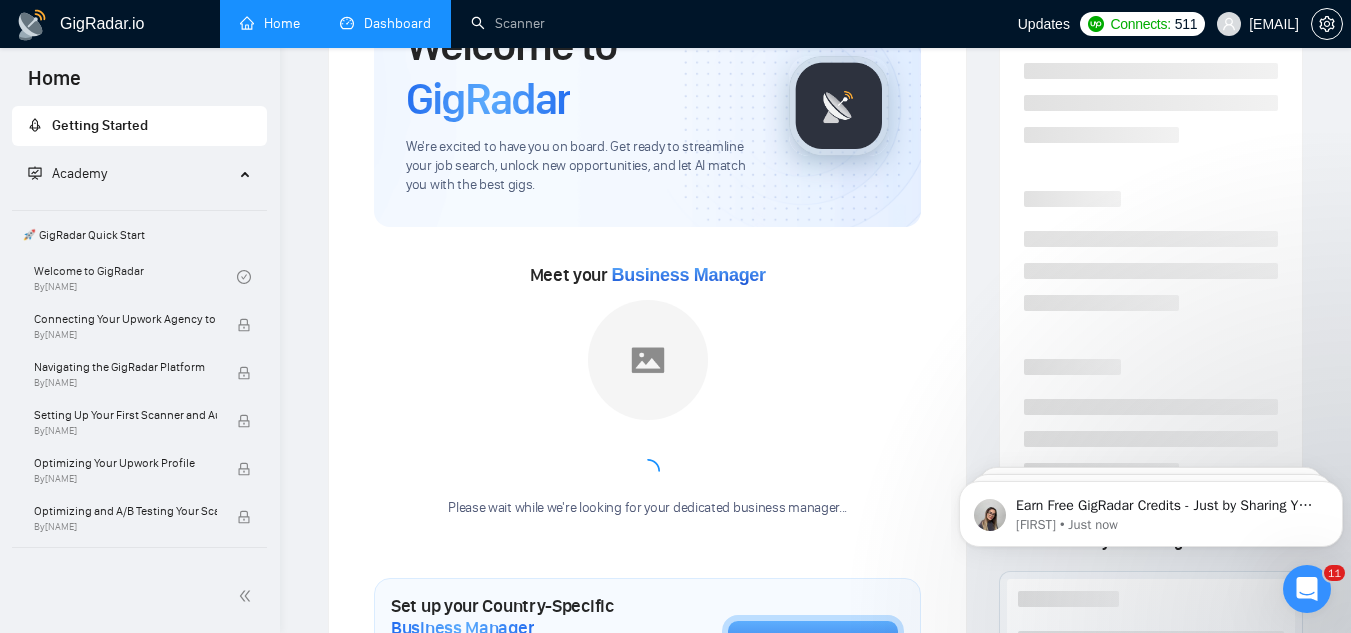 click on "Dashboard" at bounding box center [385, 23] 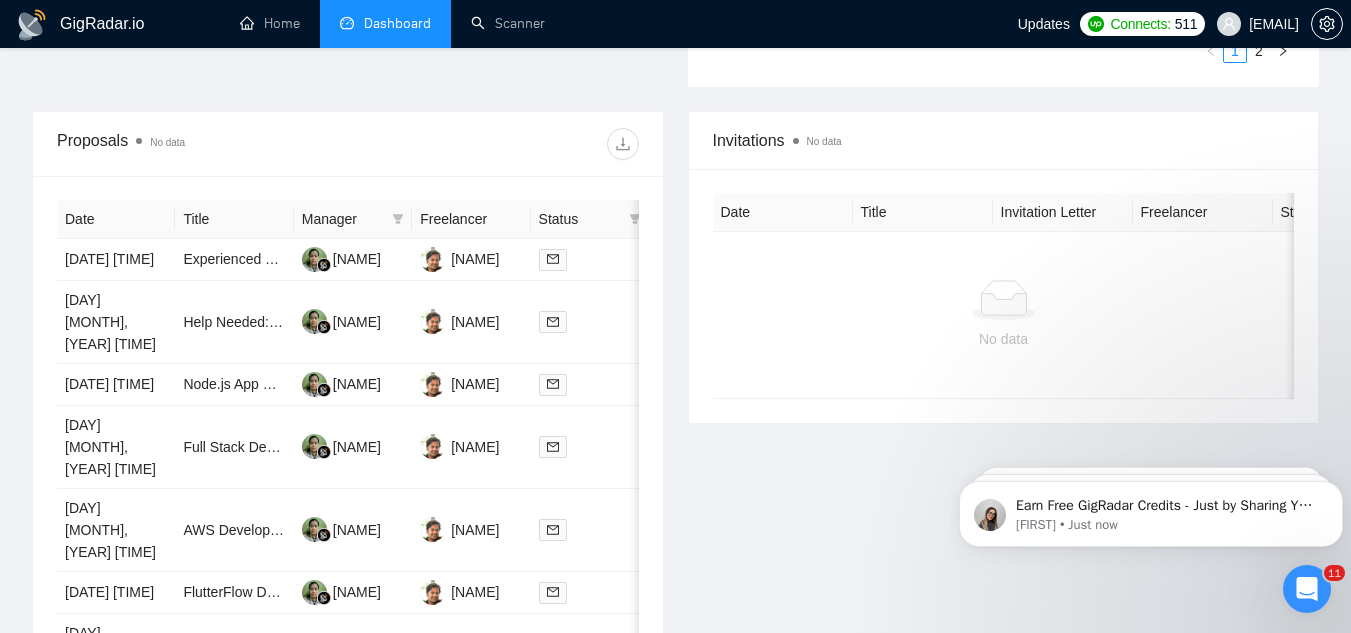 scroll, scrollTop: 740, scrollLeft: 0, axis: vertical 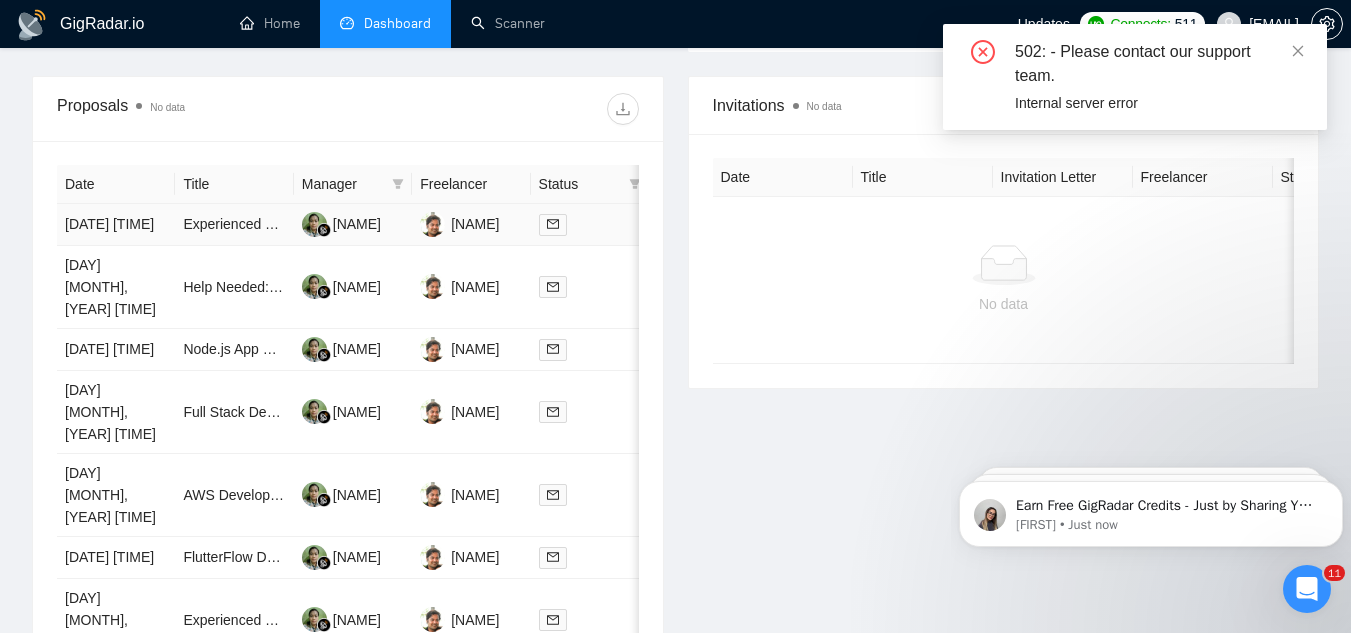 click on "Experienced Full Stack Developer (React & Django) to Build Luxury Hospitality Booking Website" at bounding box center [234, 225] 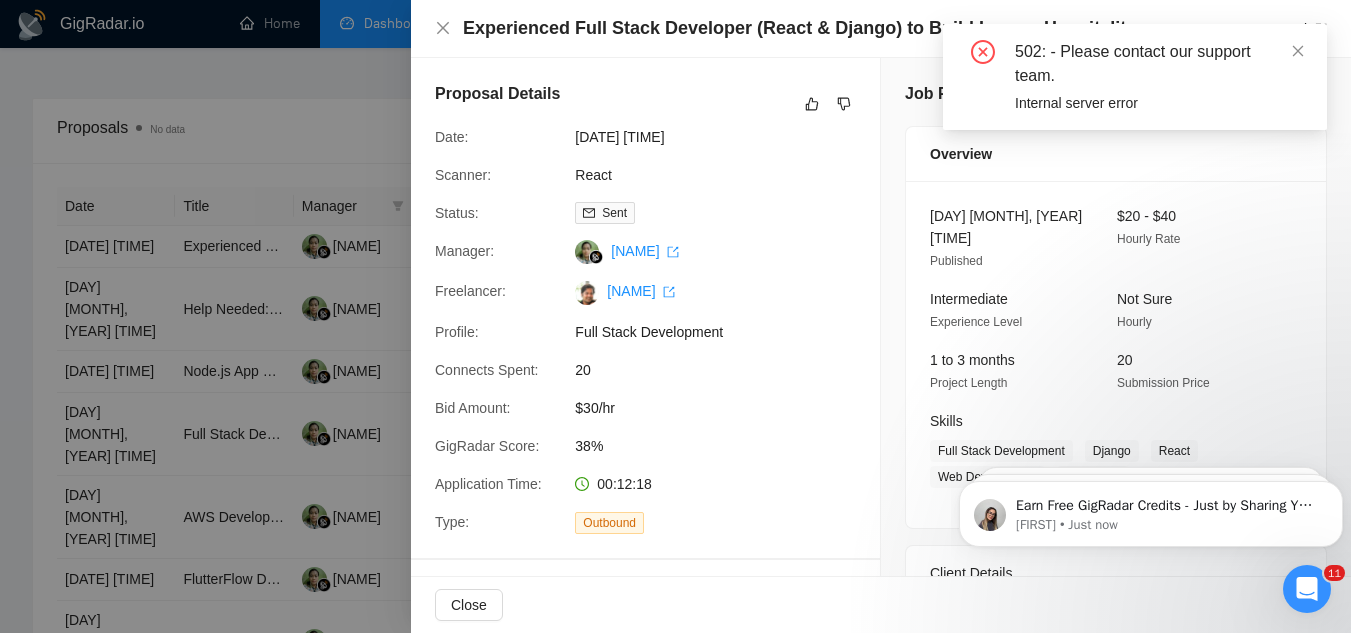 scroll, scrollTop: 500, scrollLeft: 0, axis: vertical 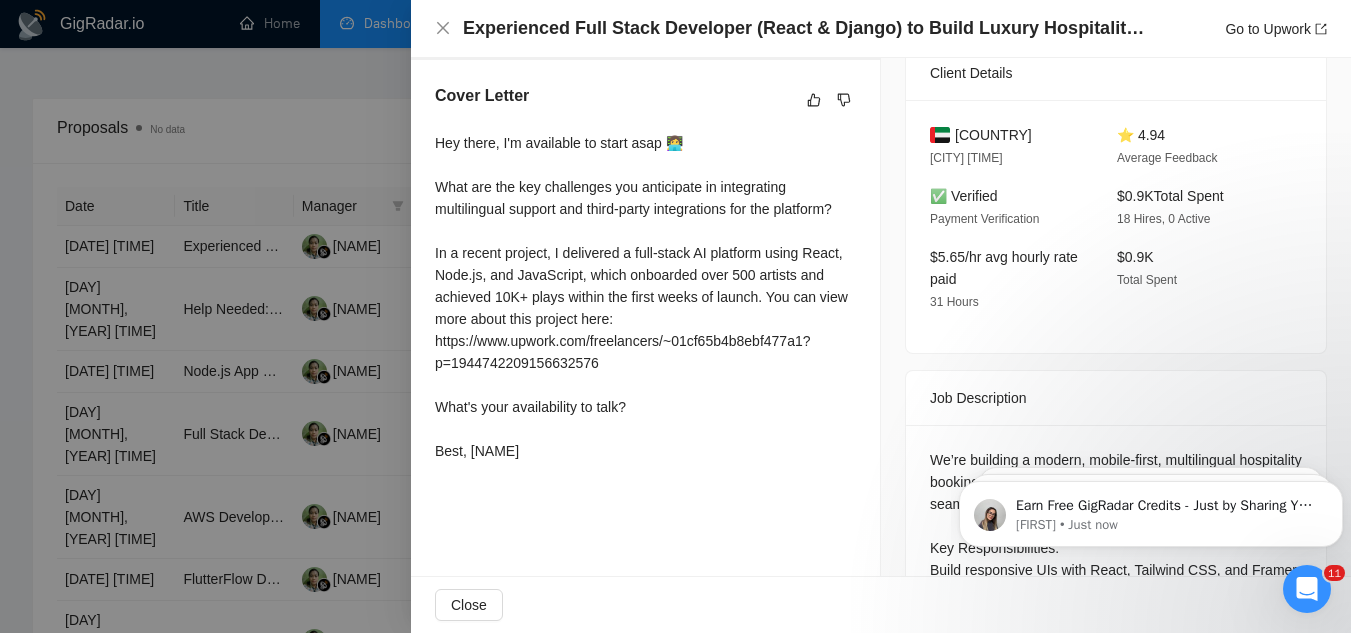 click at bounding box center (675, 316) 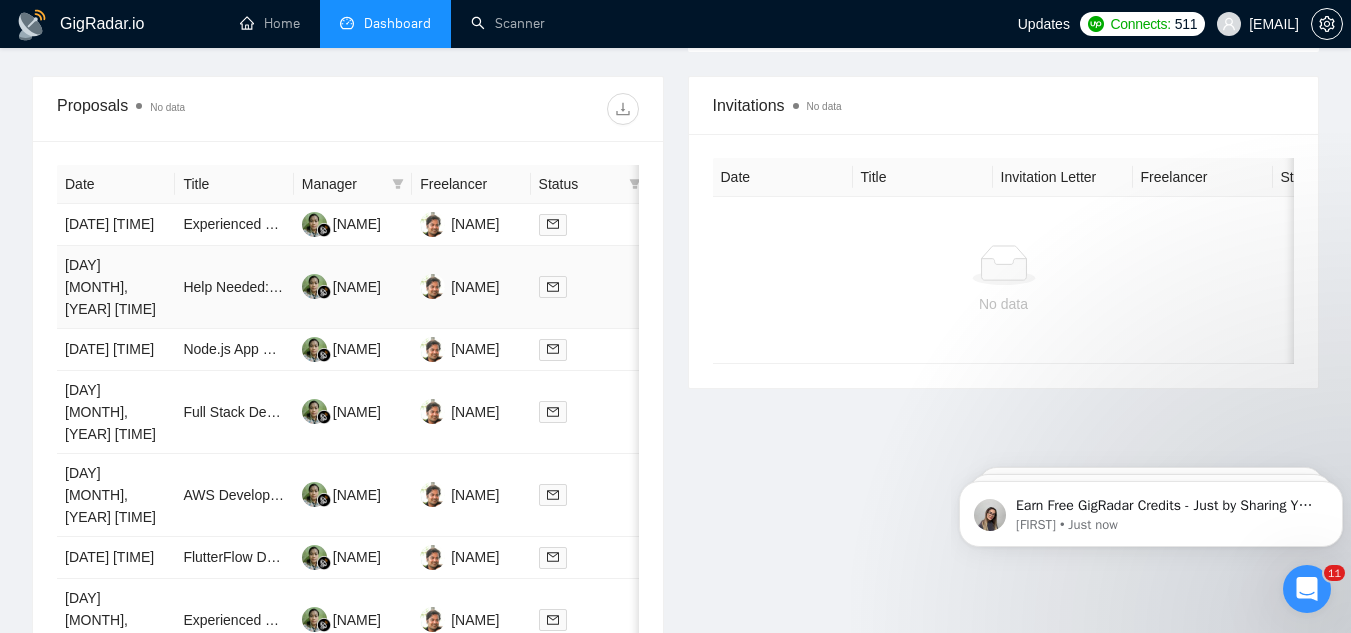 click on "Help Needed: RevenueCat Integration Debugging for iOS (React Native / Expo App)" at bounding box center (234, 287) 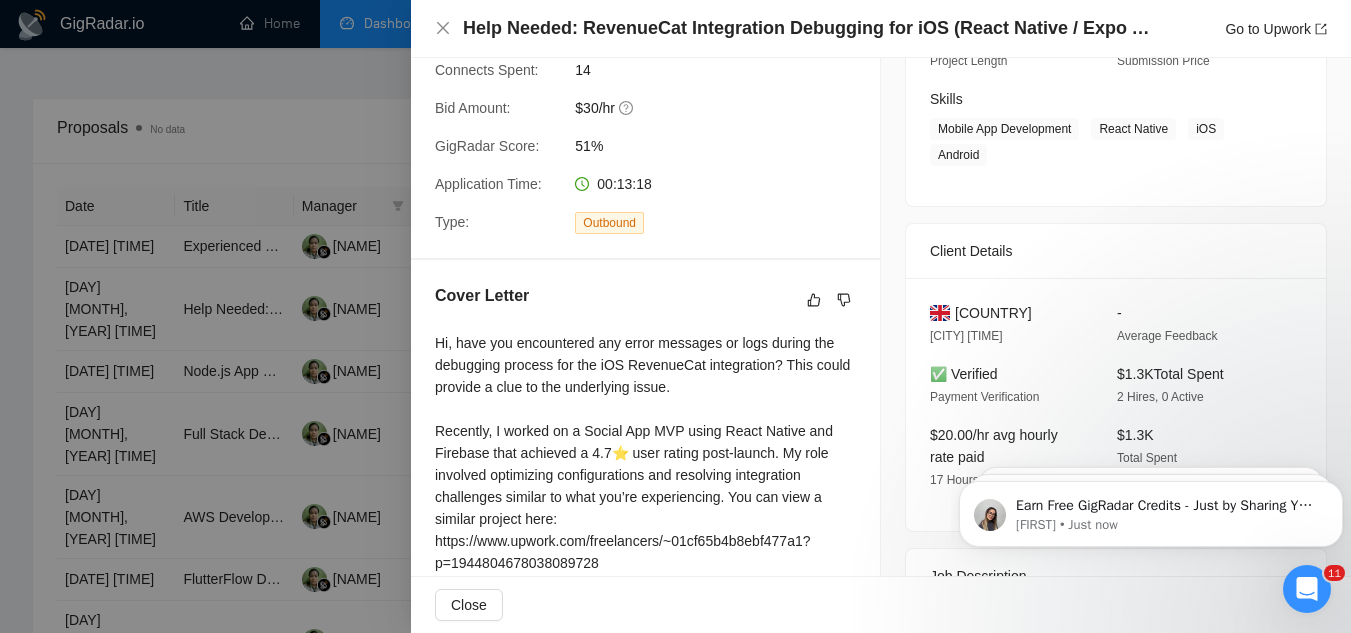 scroll, scrollTop: 400, scrollLeft: 0, axis: vertical 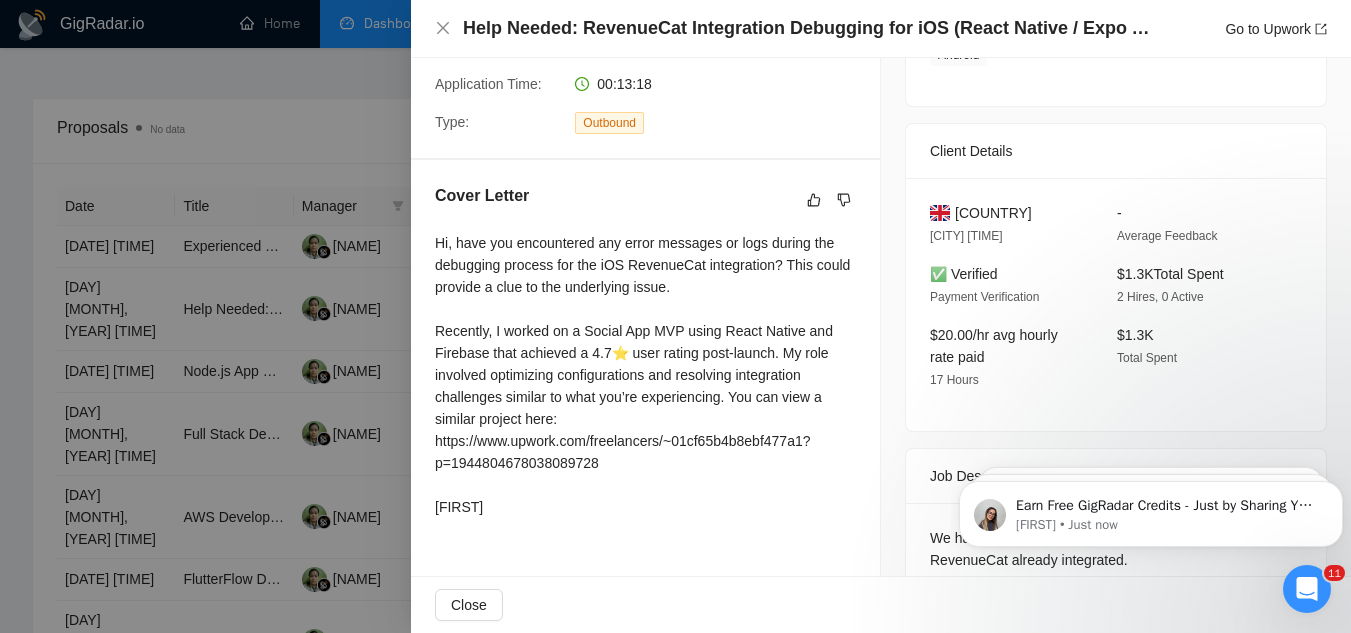 click at bounding box center (675, 316) 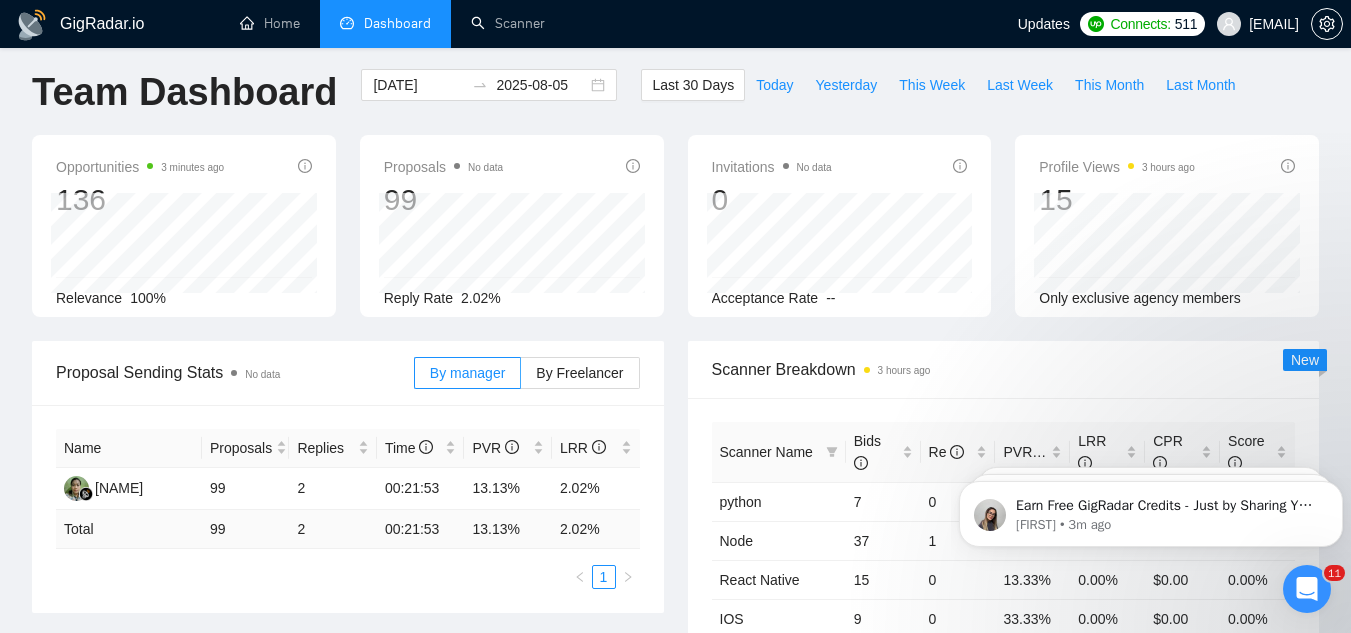 scroll, scrollTop: 0, scrollLeft: 0, axis: both 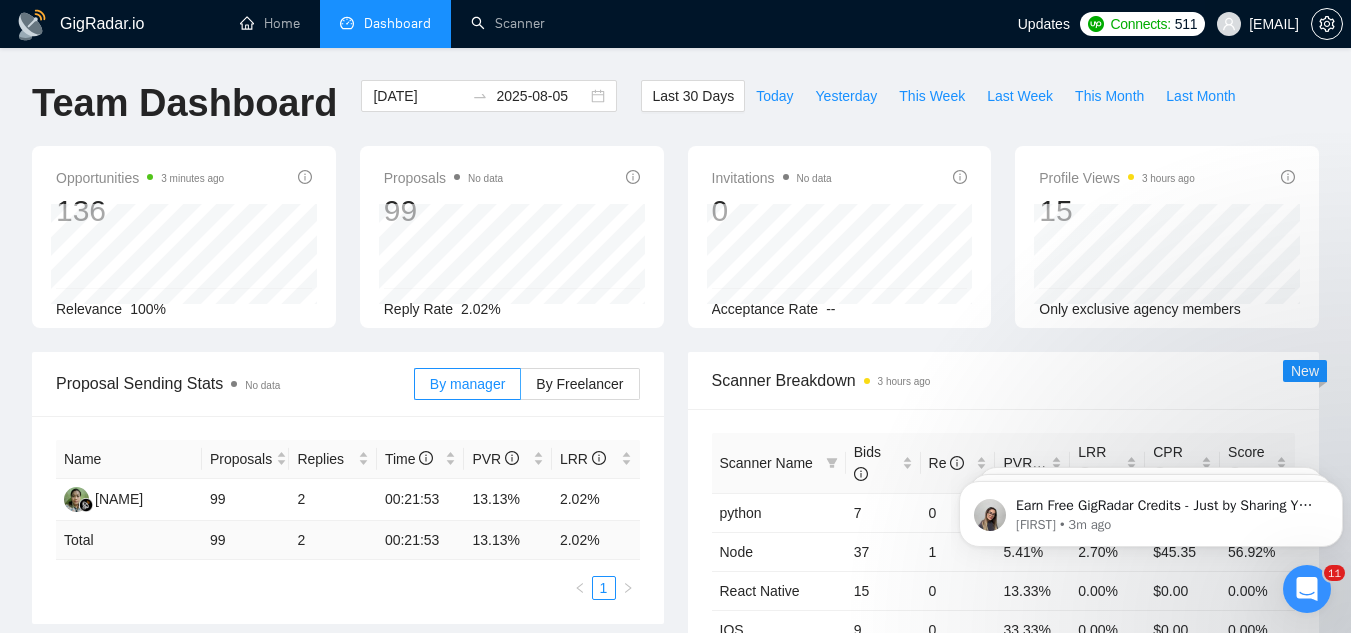 click on "[USER]@[DOMAIN]" at bounding box center [1258, 24] 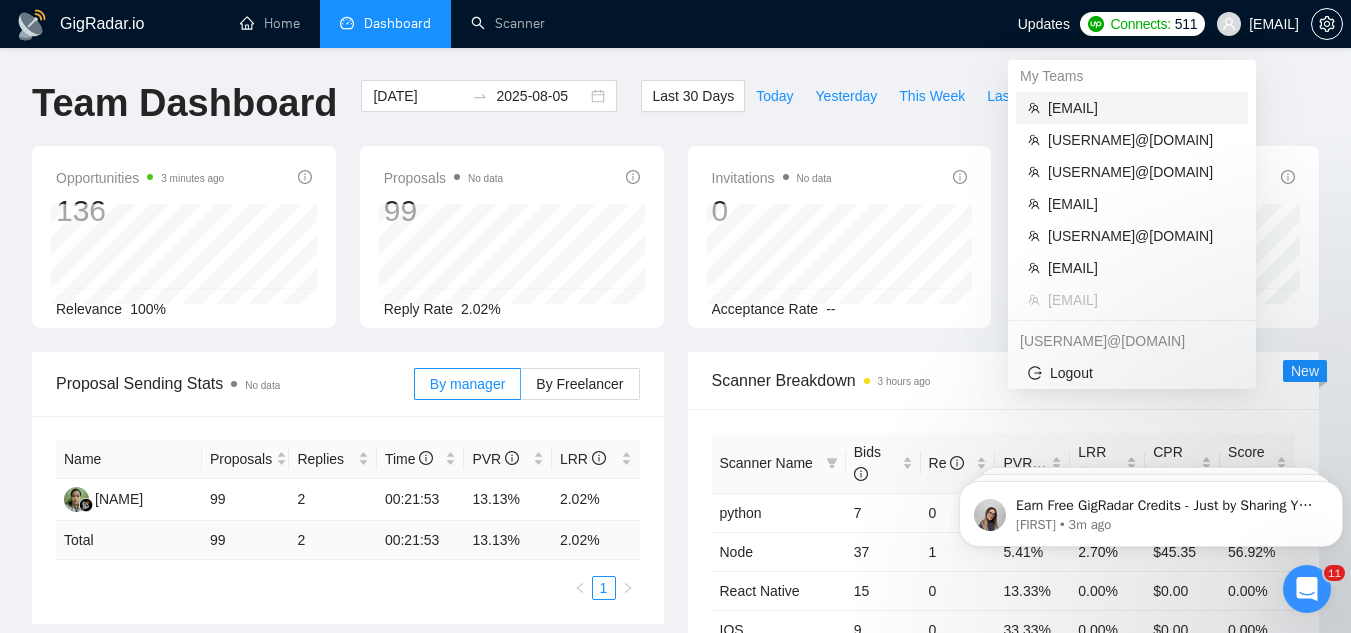 click on "[USER]@[DOMAIN]" at bounding box center [1142, 108] 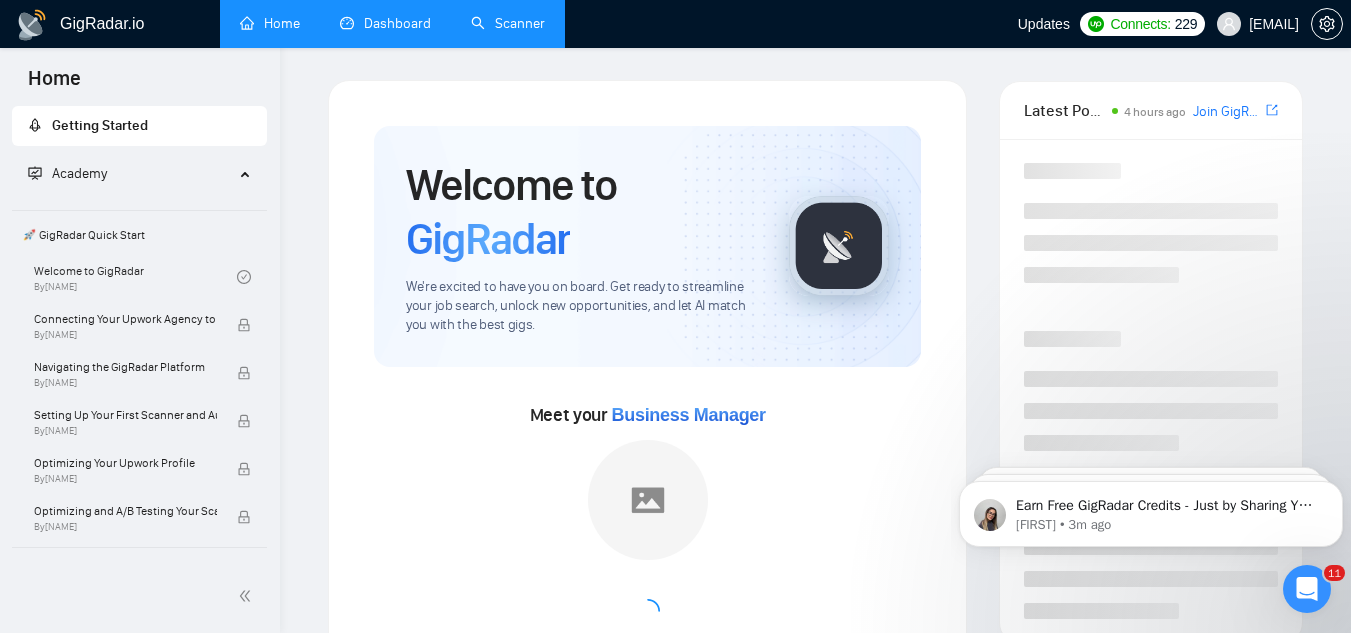 click on "Scanner" at bounding box center (508, 23) 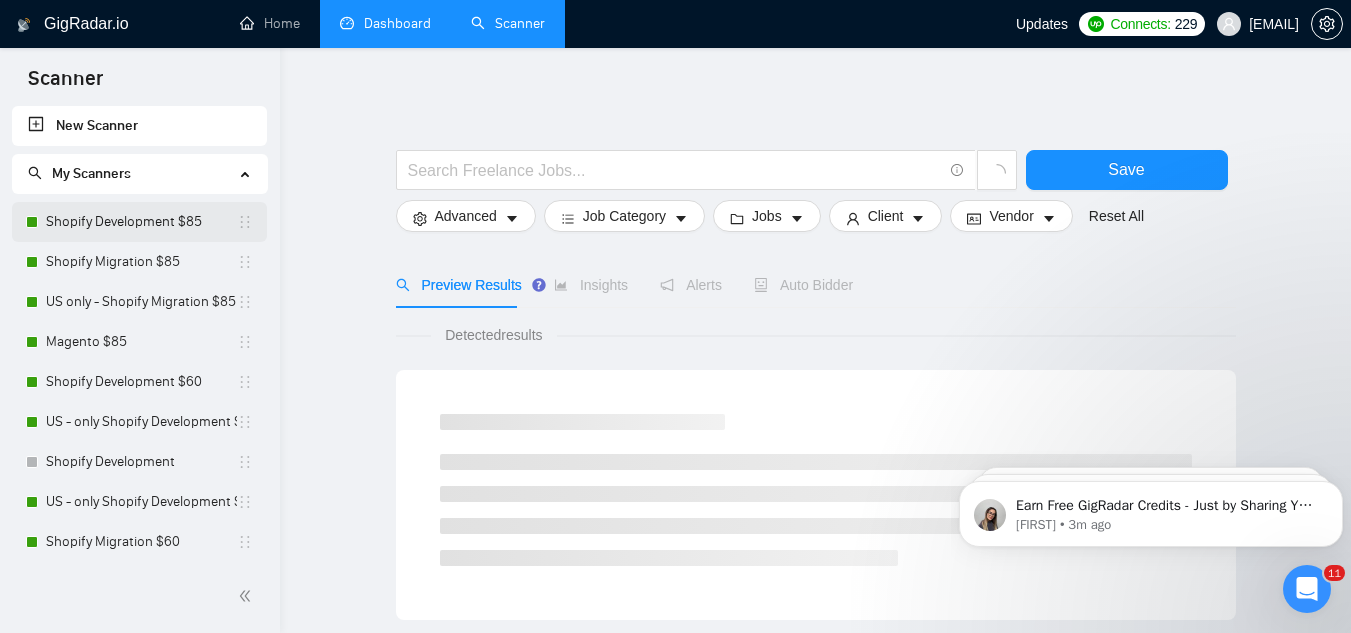 click on "Shopify Development $85" at bounding box center (141, 222) 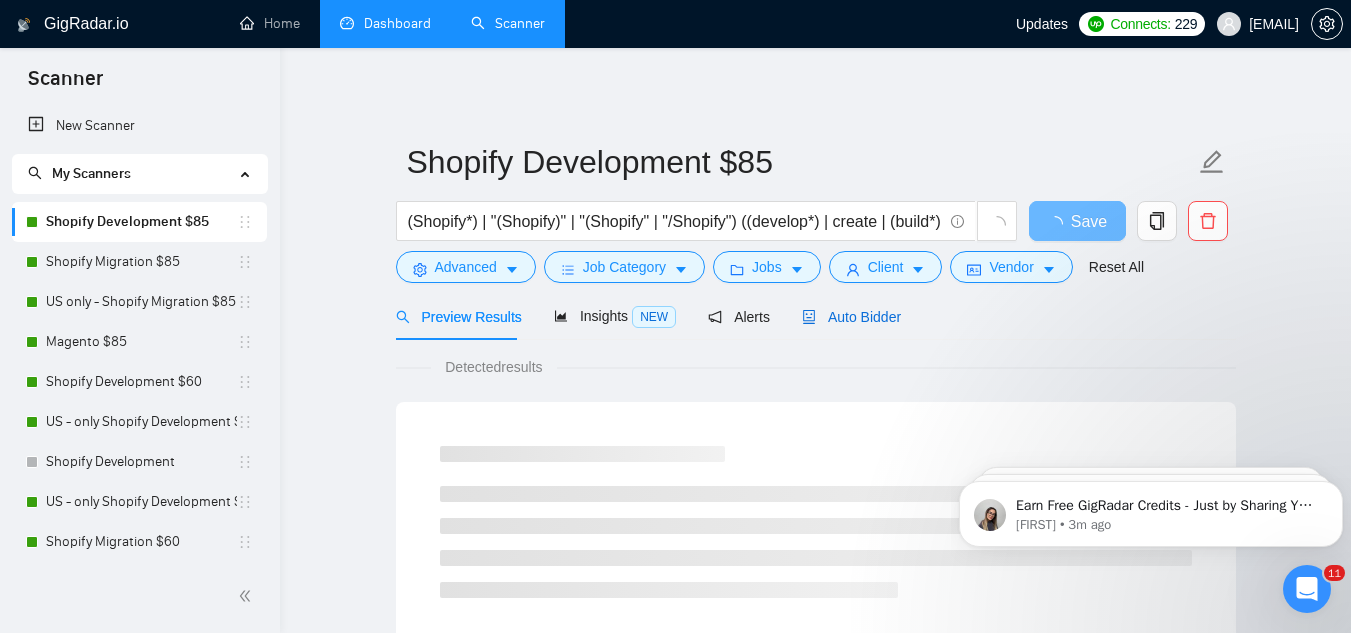 click on "Auto Bidder" at bounding box center (851, 317) 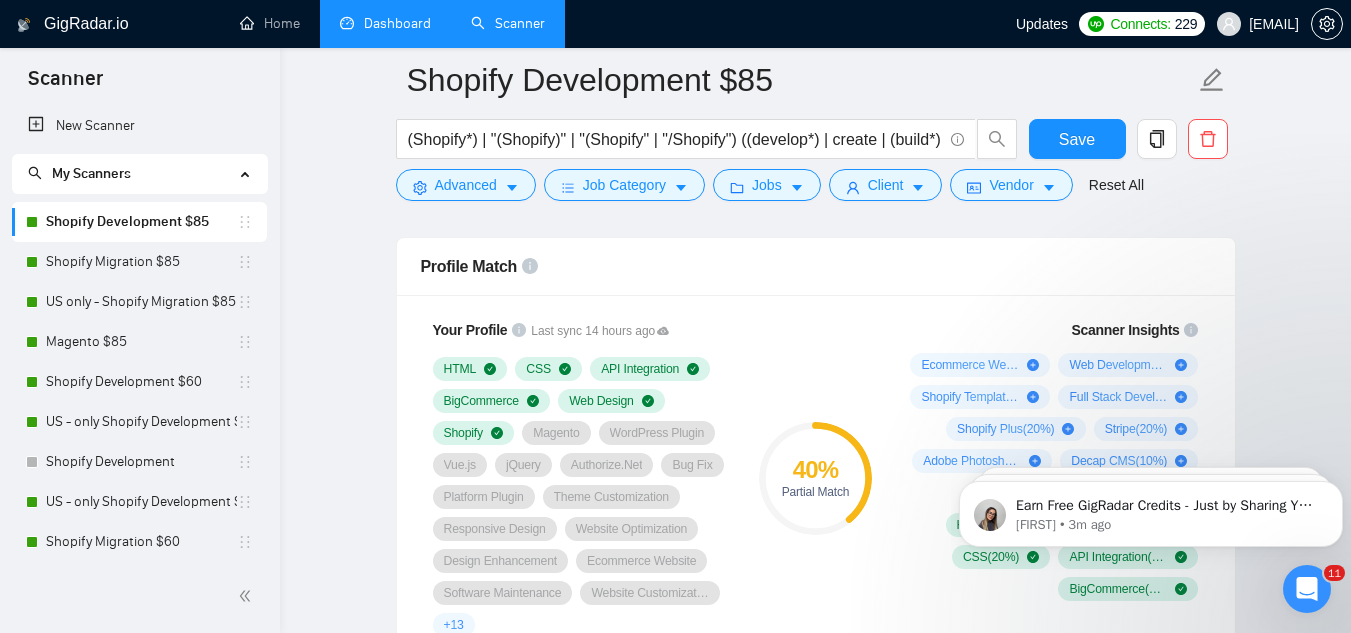 scroll, scrollTop: 1400, scrollLeft: 0, axis: vertical 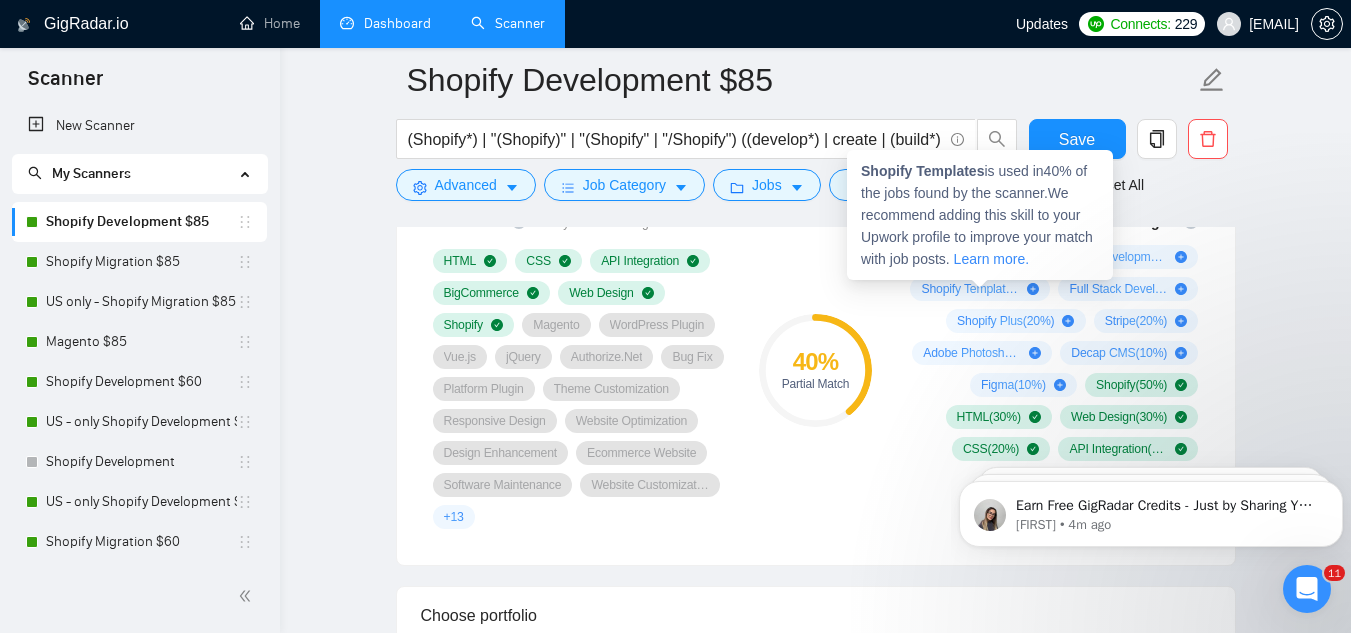 click on "Shopify Templates  is used in  40 % of the jobs found by the scanner.  We recommend adding this skill to your Upwork profile to improve your match with job posts.   Learn more." at bounding box center (980, 215) 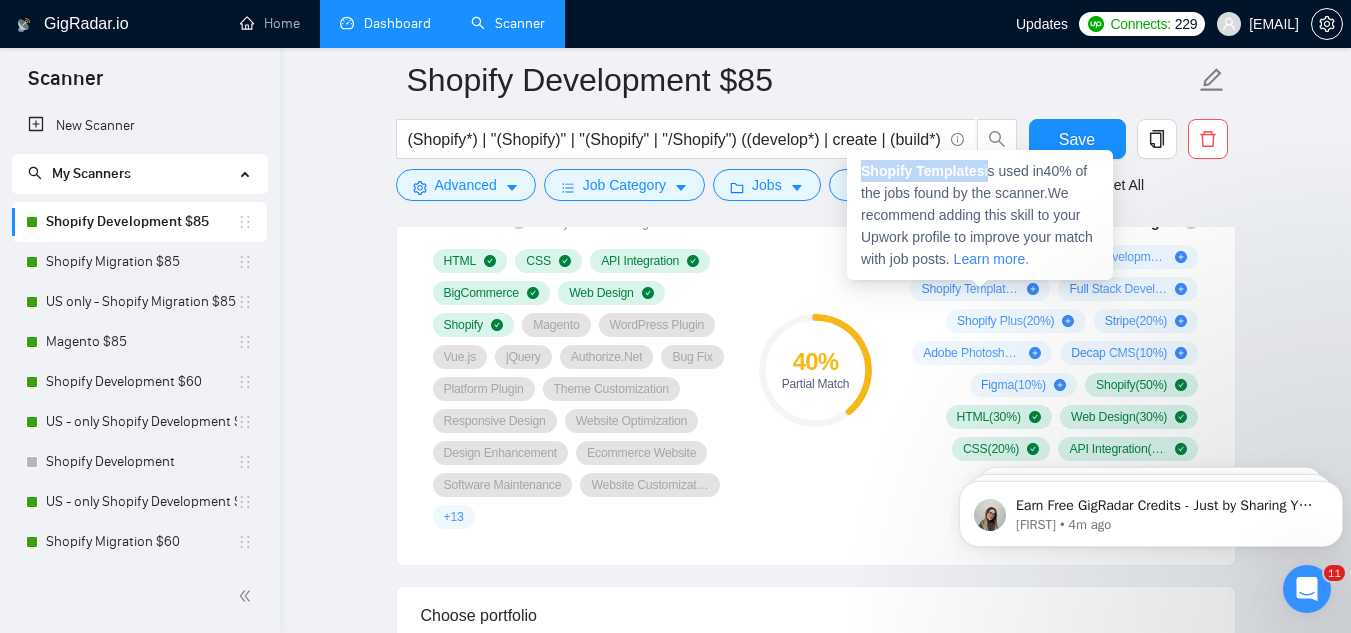 drag, startPoint x: 859, startPoint y: 169, endPoint x: 984, endPoint y: 175, distance: 125.14392 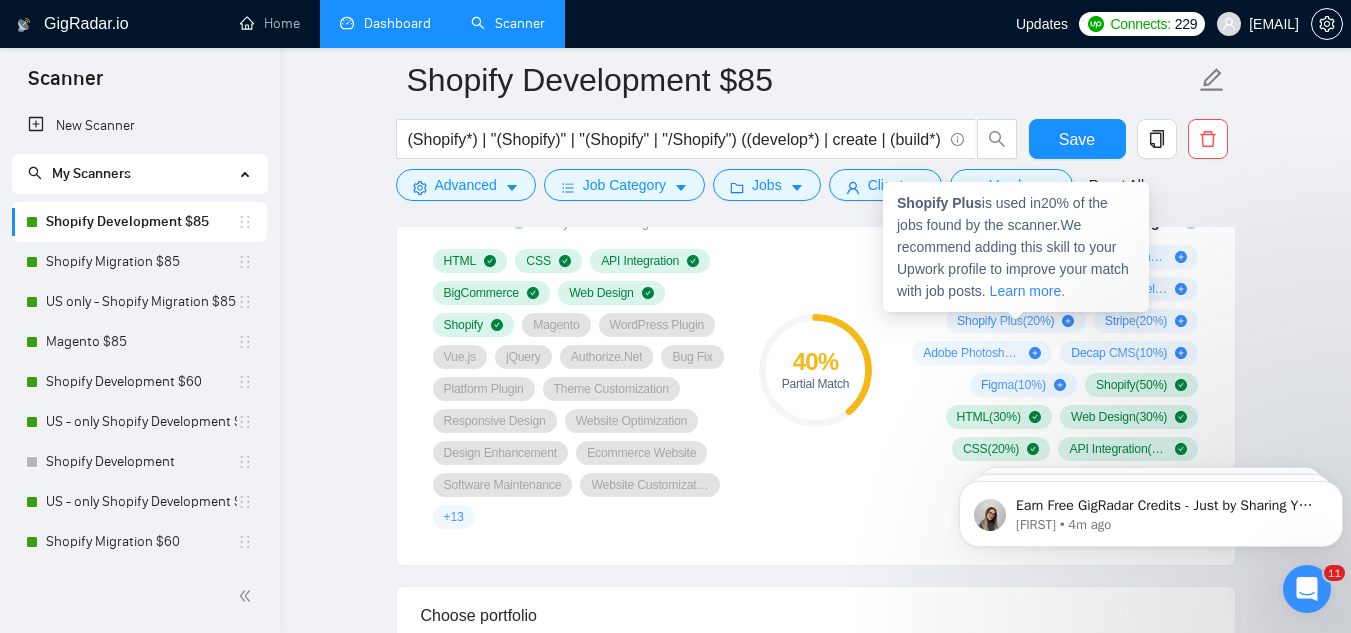 click on "Shopify Plus" at bounding box center (939, 203) 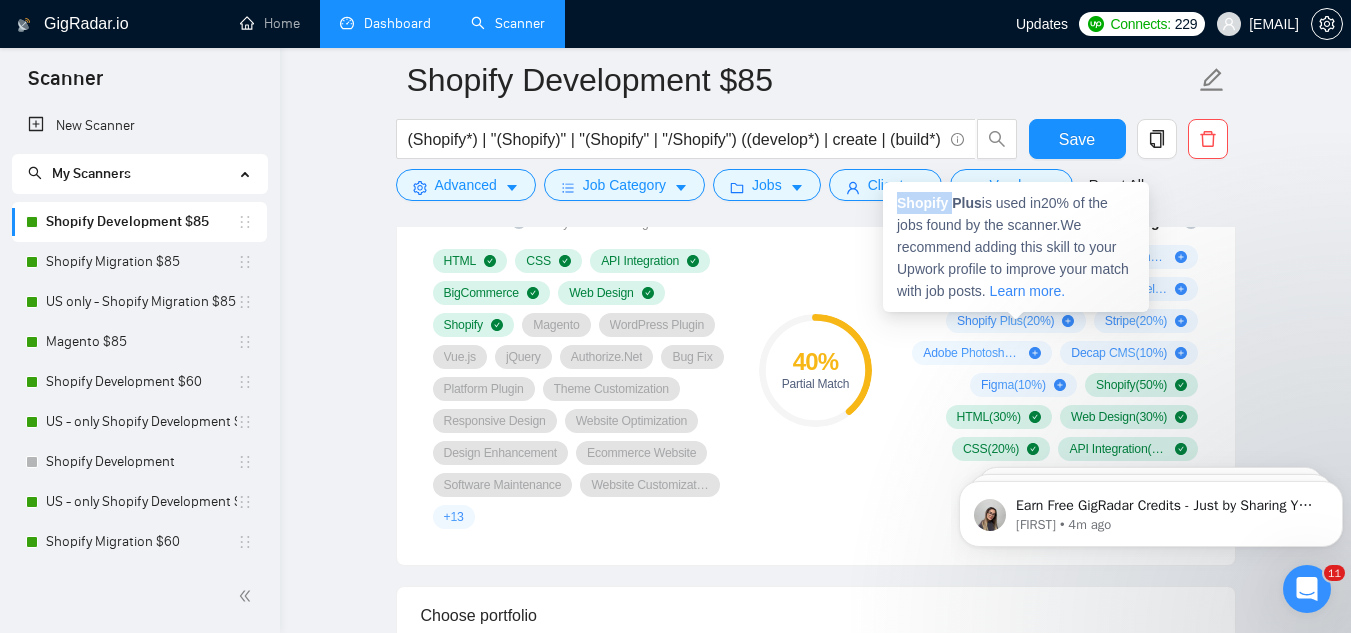 click on "Shopify Plus" at bounding box center [939, 203] 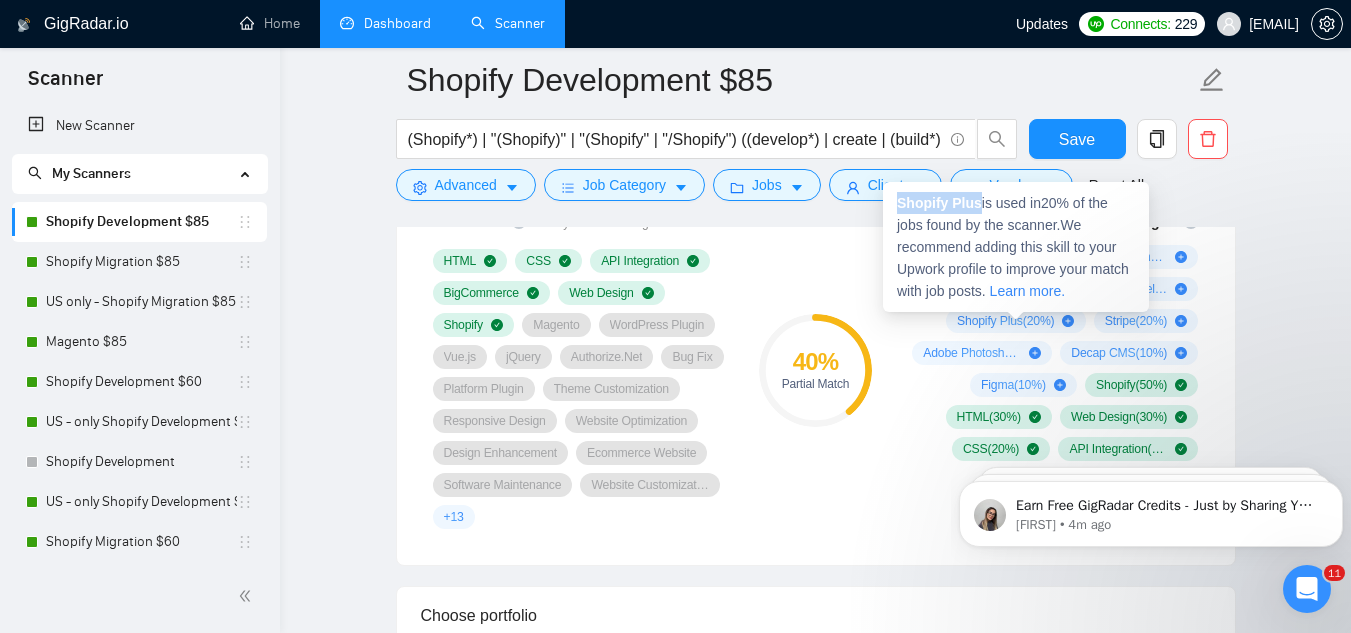 copy on "Shopify Plus" 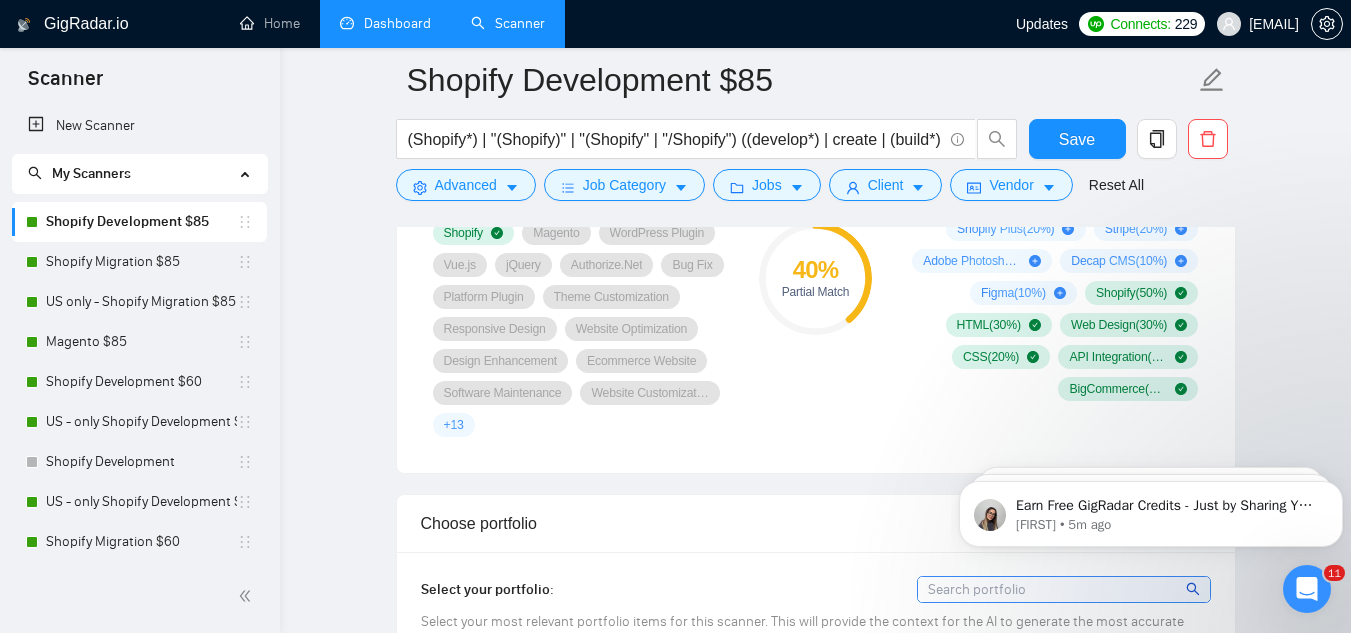 scroll, scrollTop: 1500, scrollLeft: 0, axis: vertical 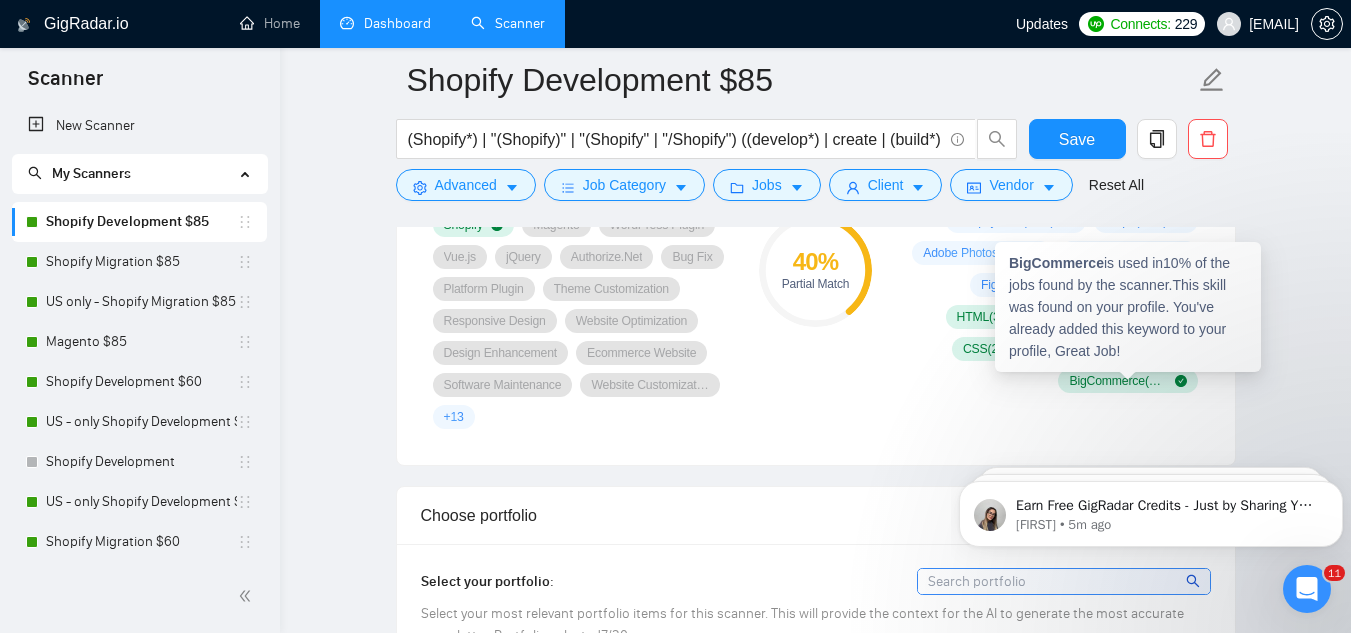 click on "BigCommerce" at bounding box center [1056, 263] 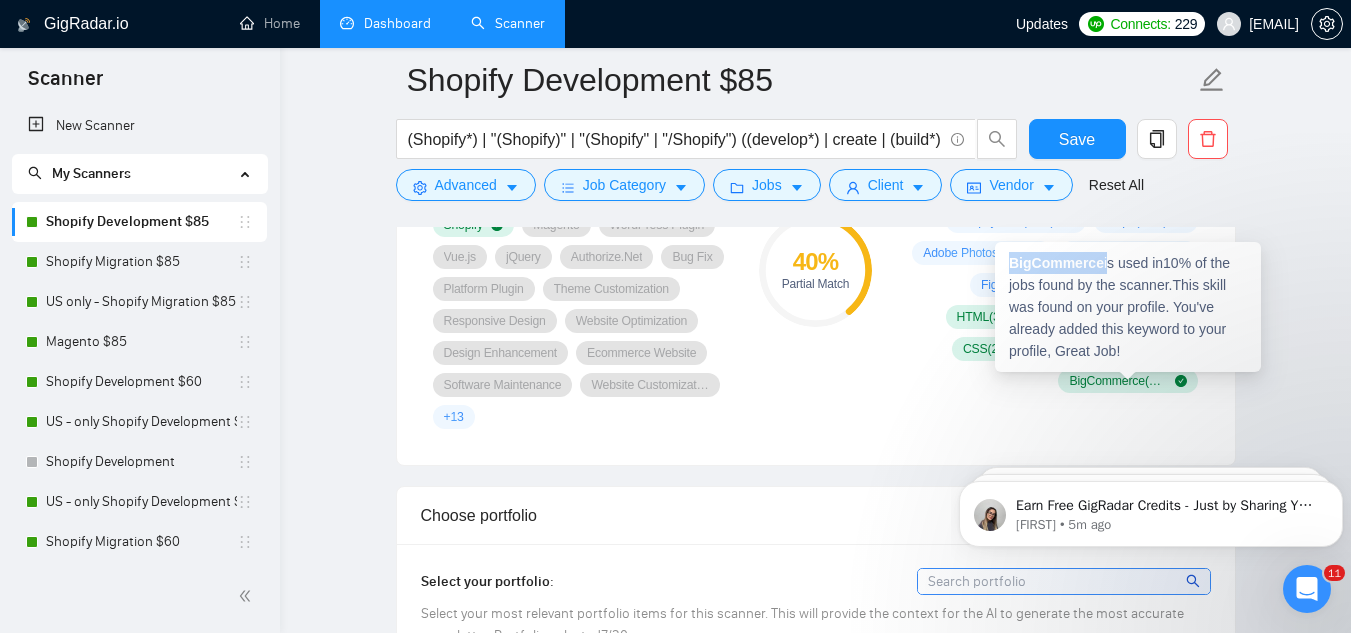 click on "BigCommerce" at bounding box center (1056, 263) 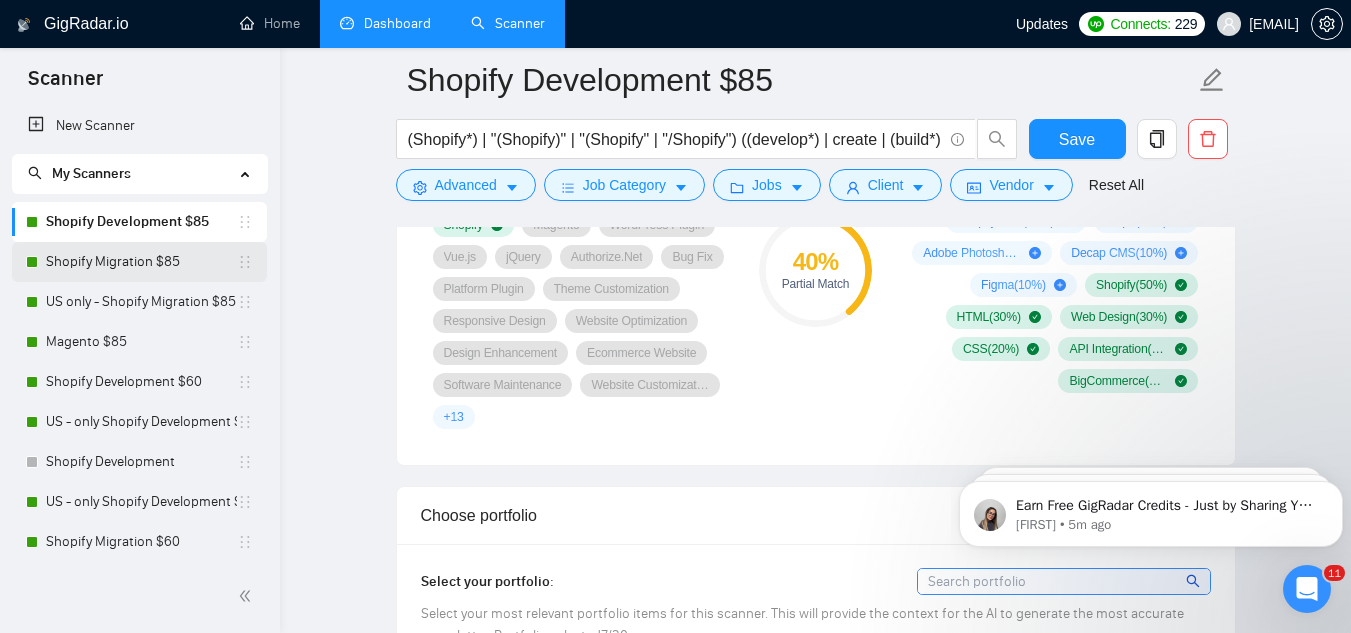 click on "Shopify Migration $85" at bounding box center [141, 262] 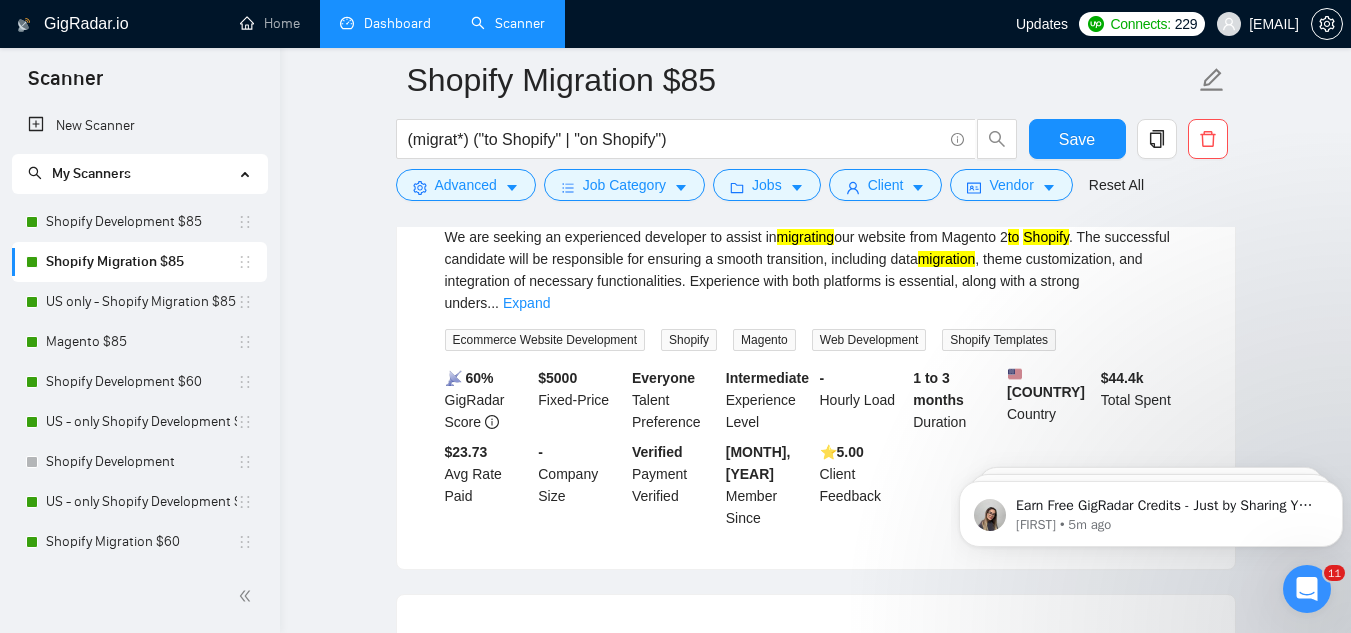 scroll, scrollTop: 100, scrollLeft: 0, axis: vertical 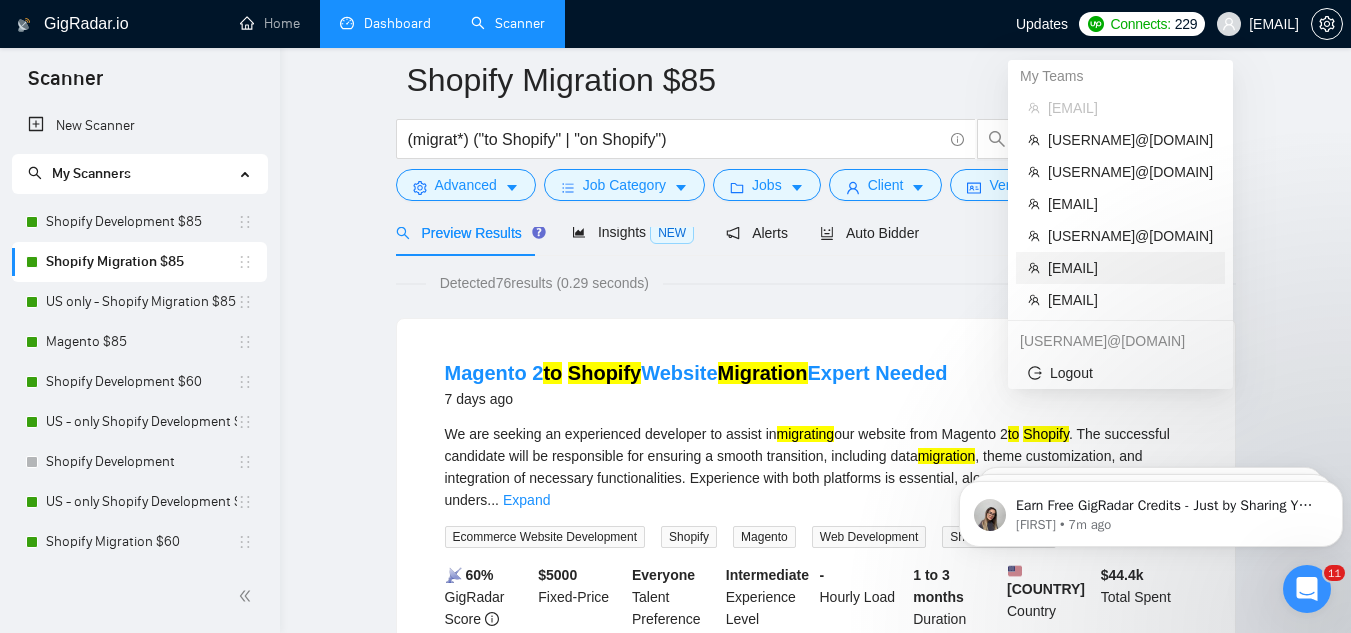 click on "[USER]@[DOMAIN]" at bounding box center [1130, 268] 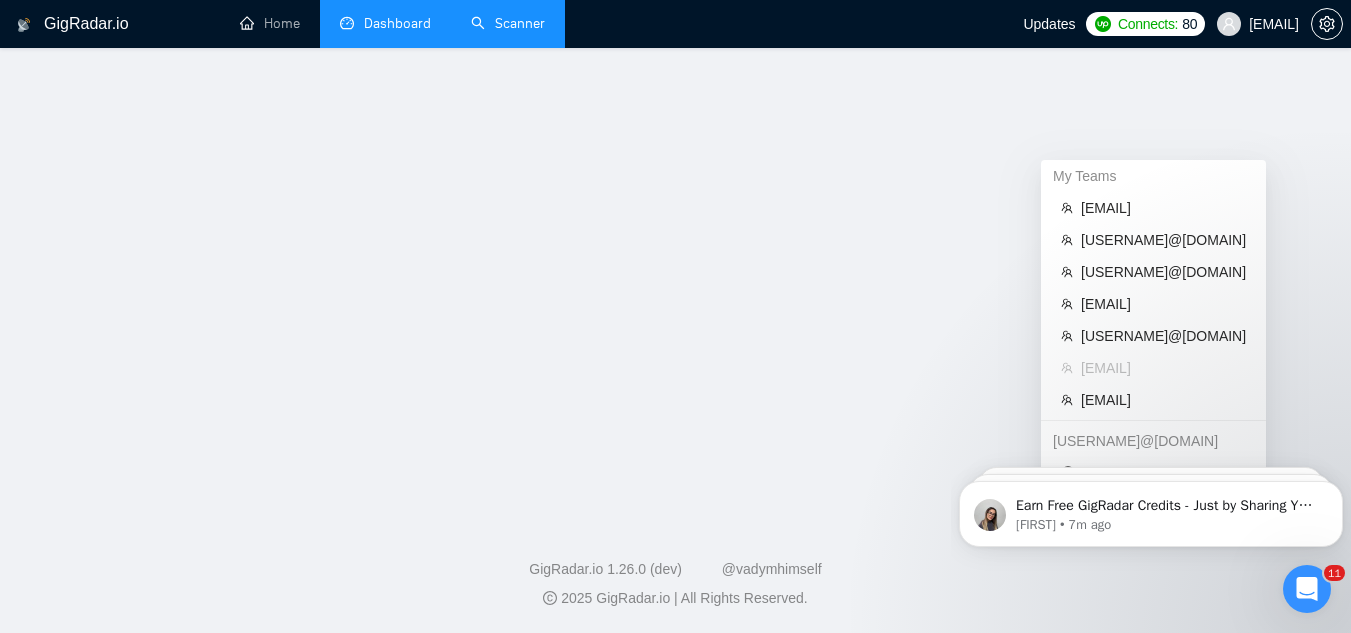 scroll, scrollTop: 0, scrollLeft: 0, axis: both 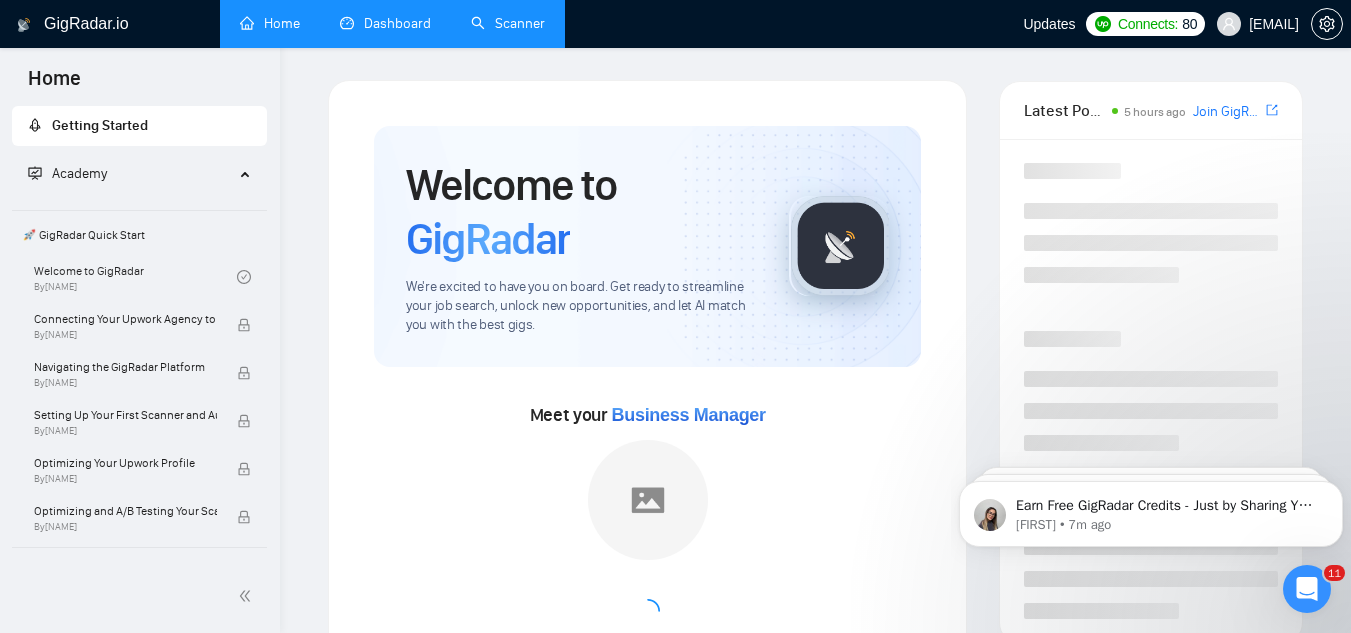 click on "Scanner" at bounding box center (508, 23) 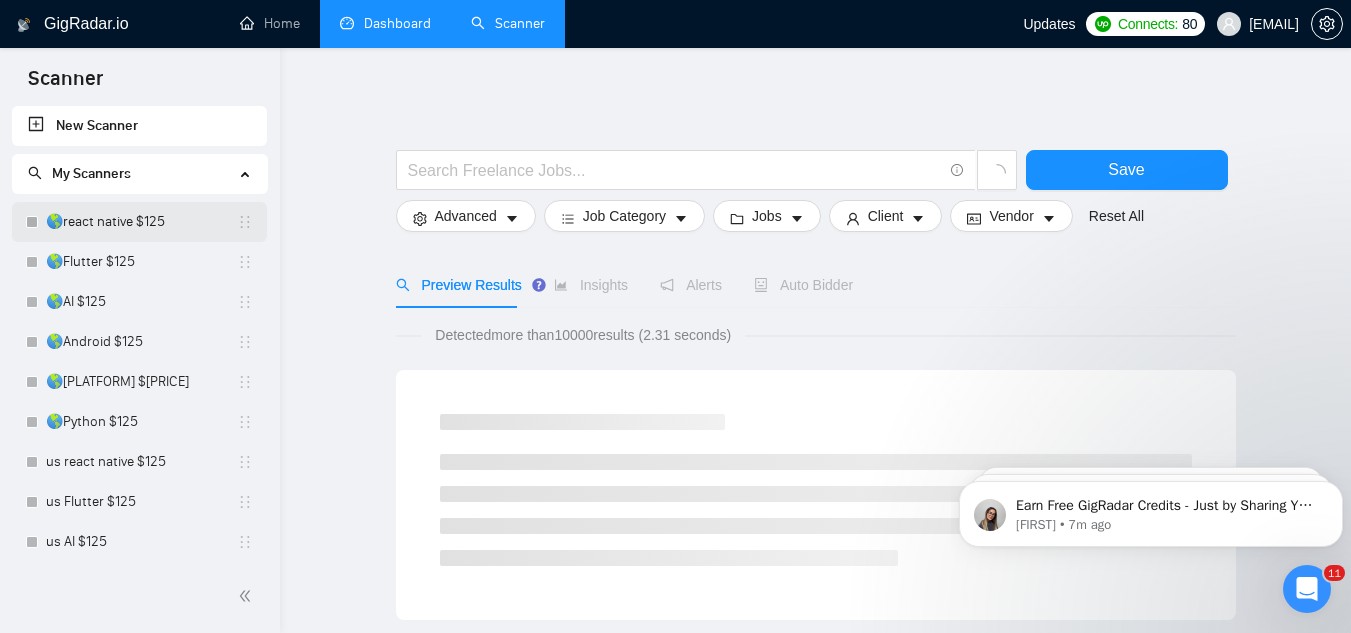 click on "🌎react native $125" at bounding box center [141, 222] 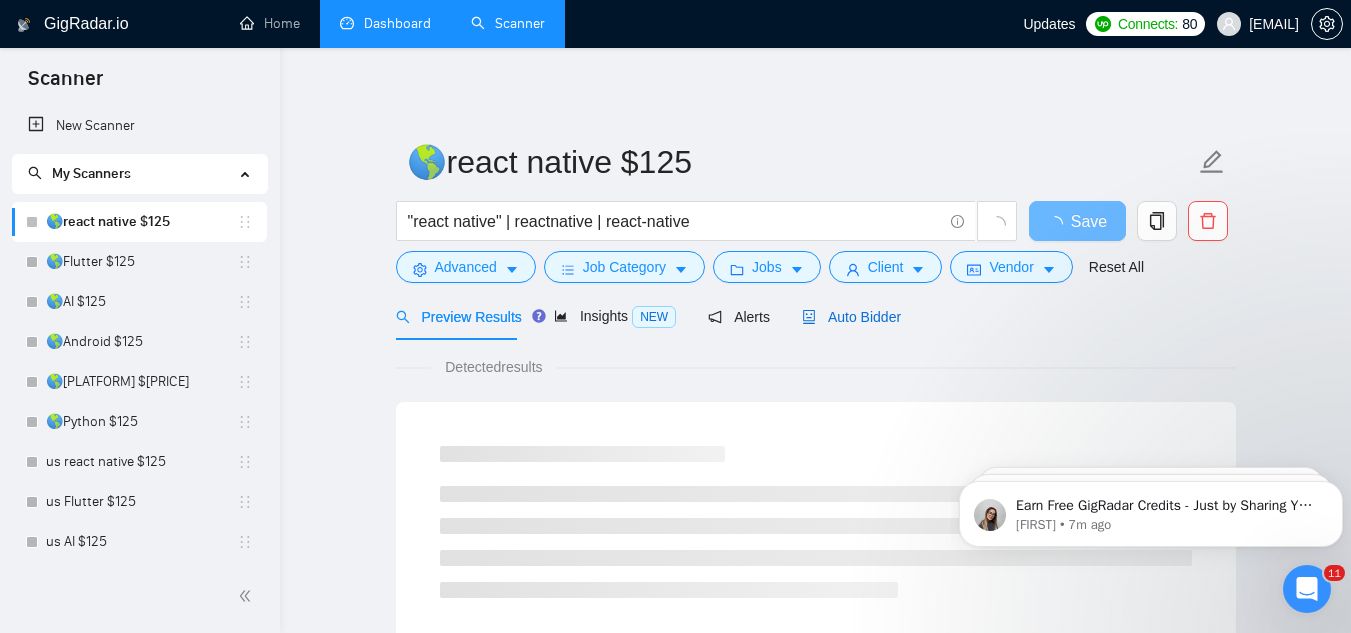 click on "Auto Bidder" at bounding box center [851, 317] 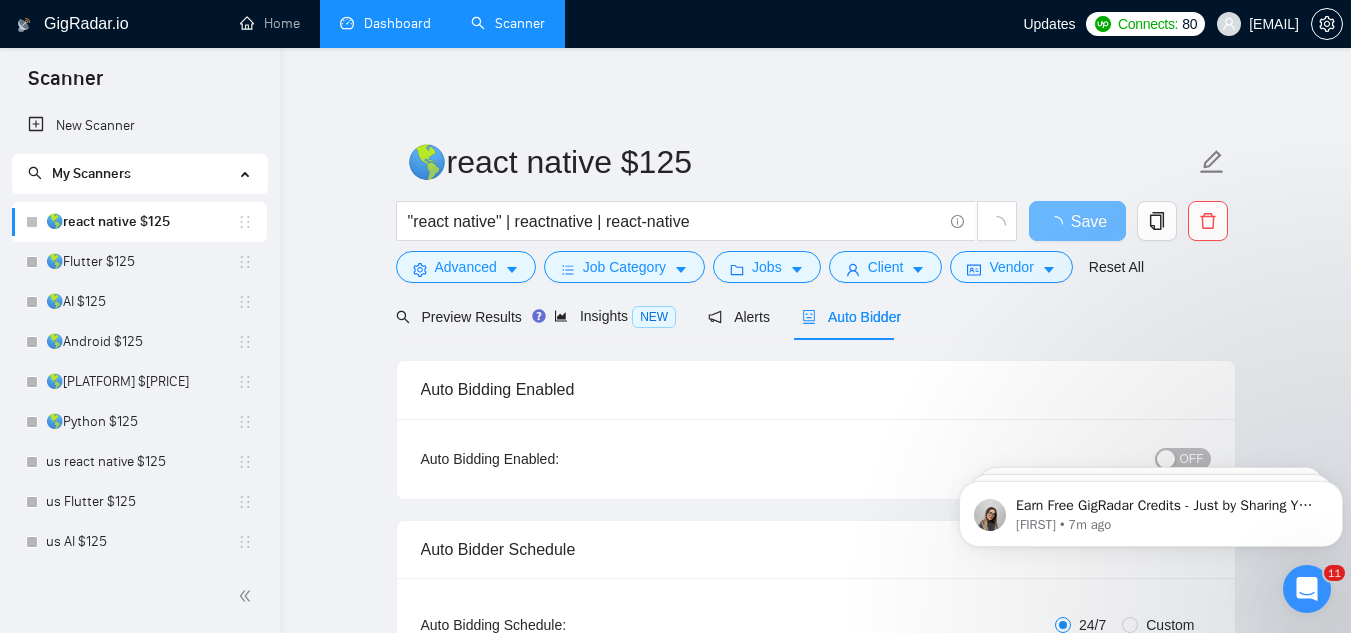type 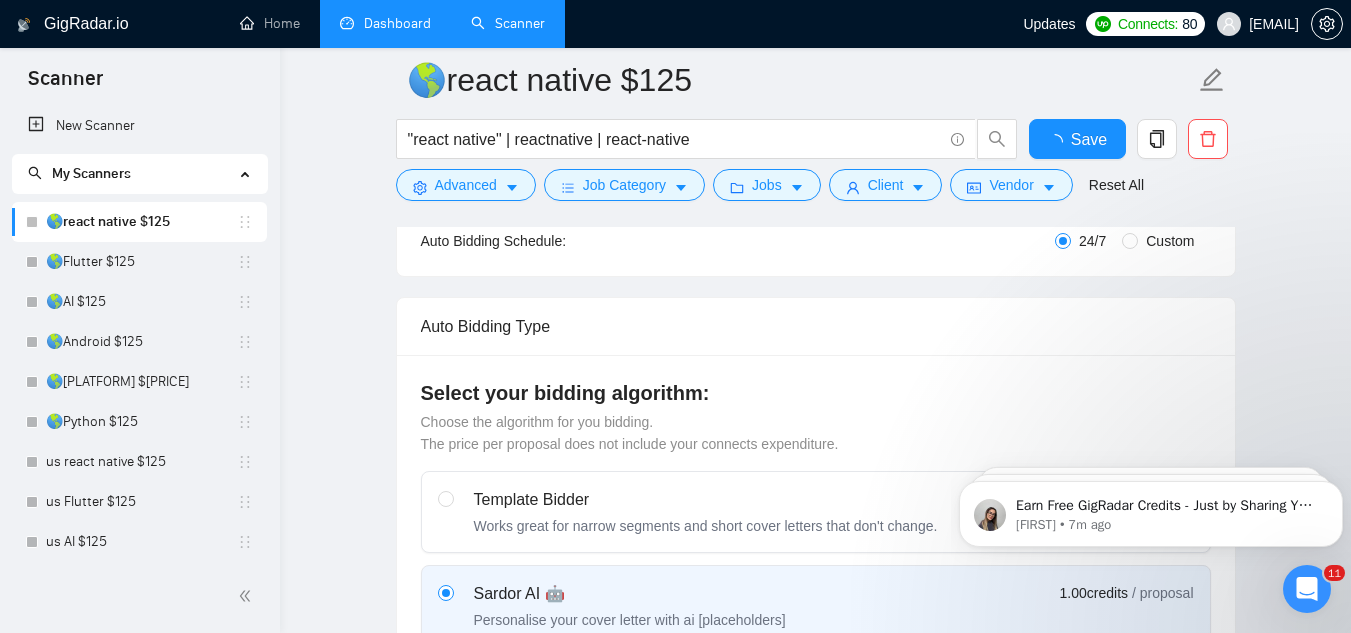 scroll, scrollTop: 700, scrollLeft: 0, axis: vertical 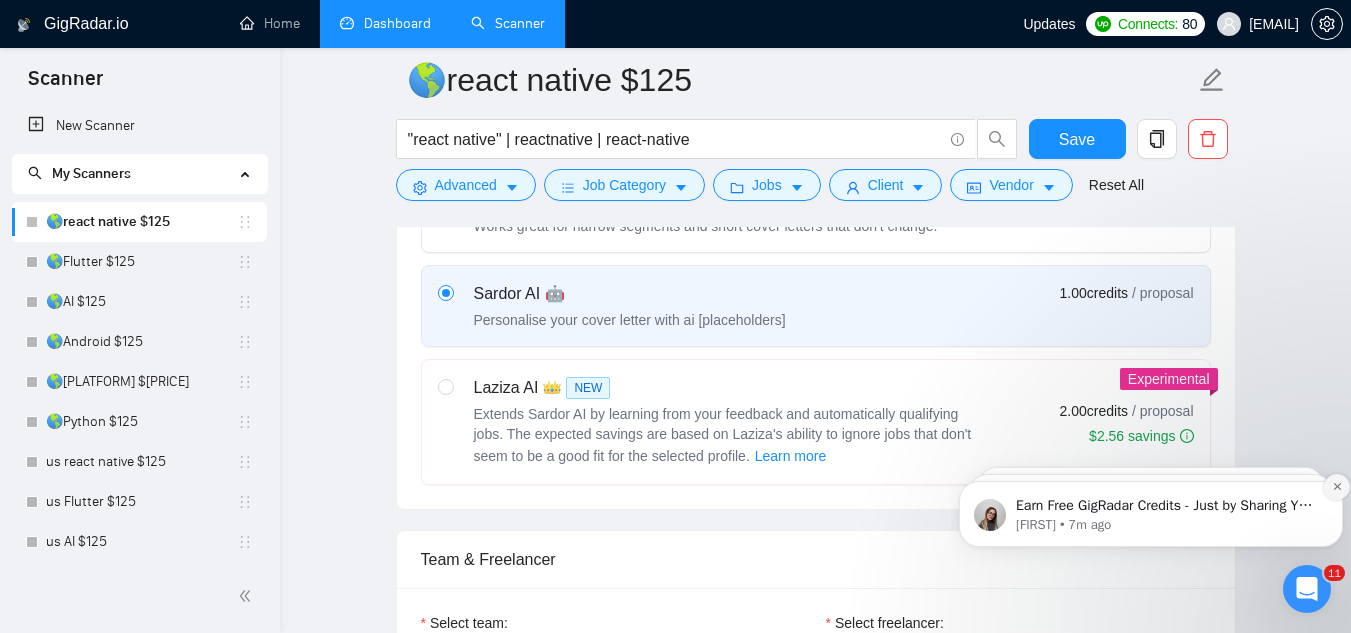 click 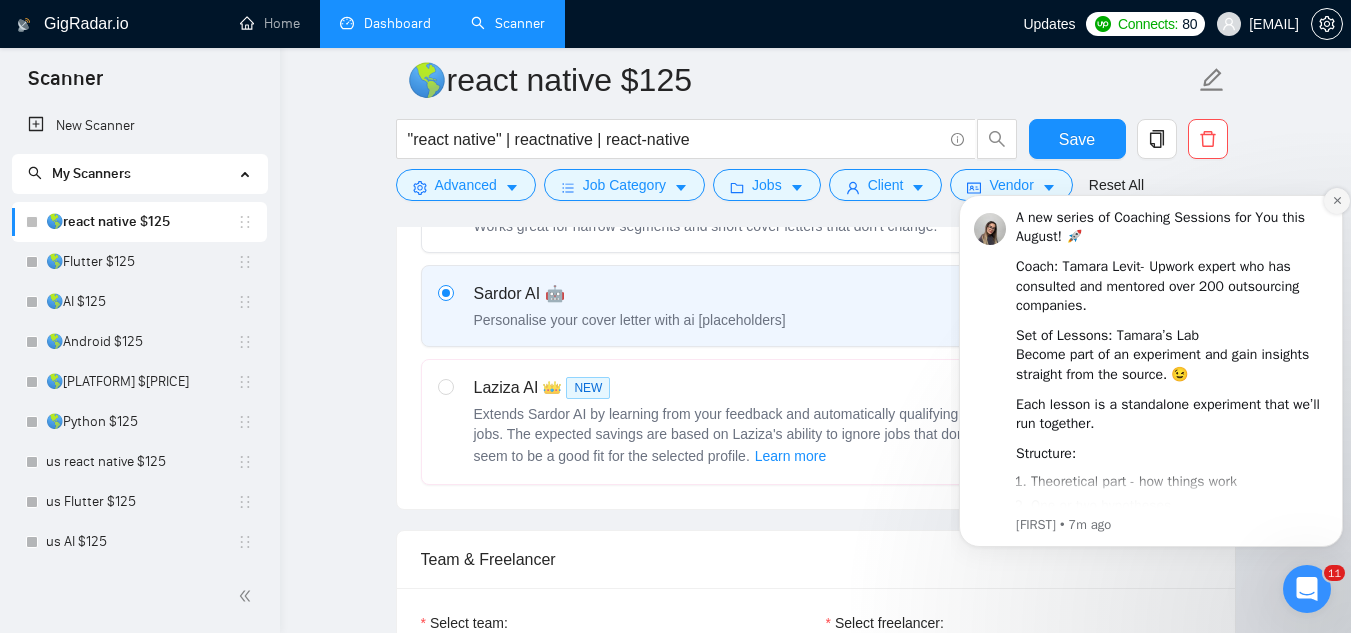 click at bounding box center (1337, 201) 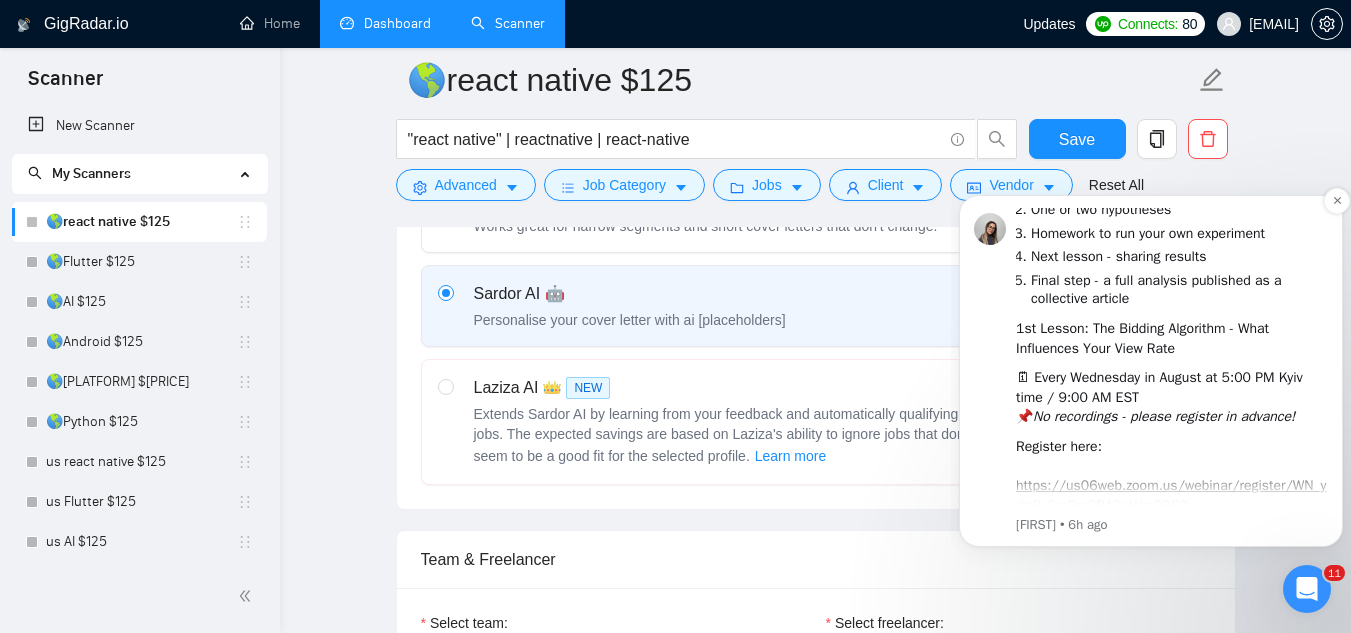 scroll, scrollTop: 303, scrollLeft: 0, axis: vertical 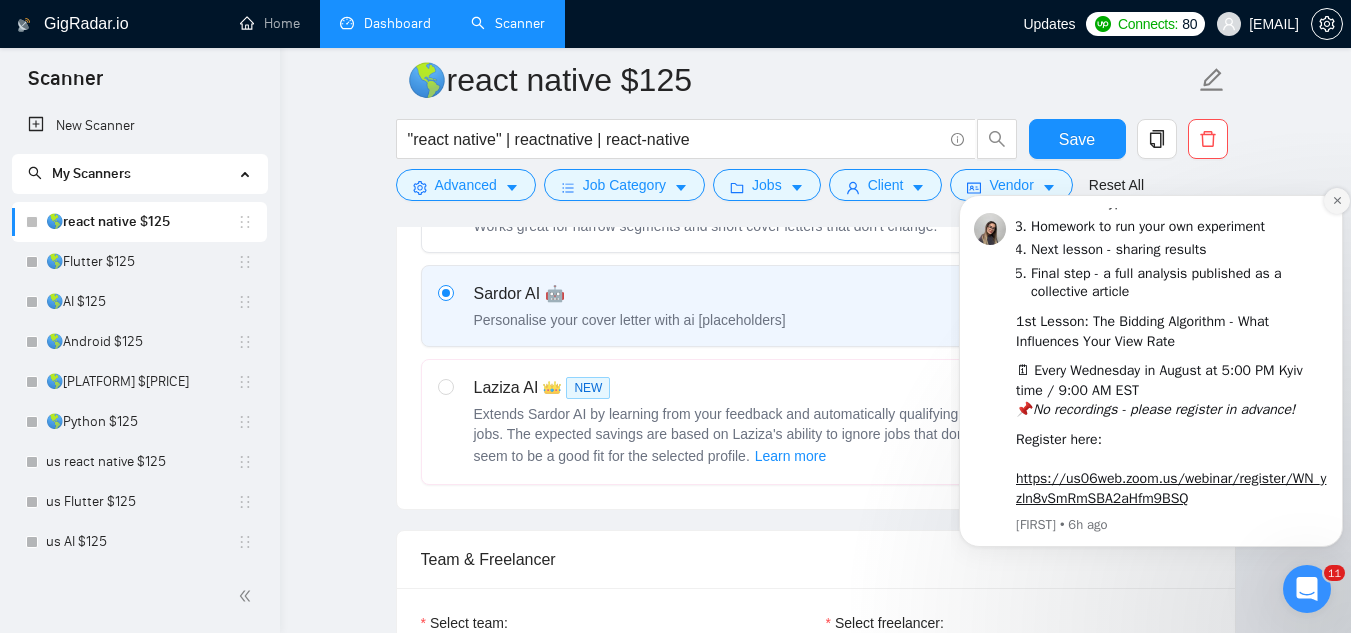 click 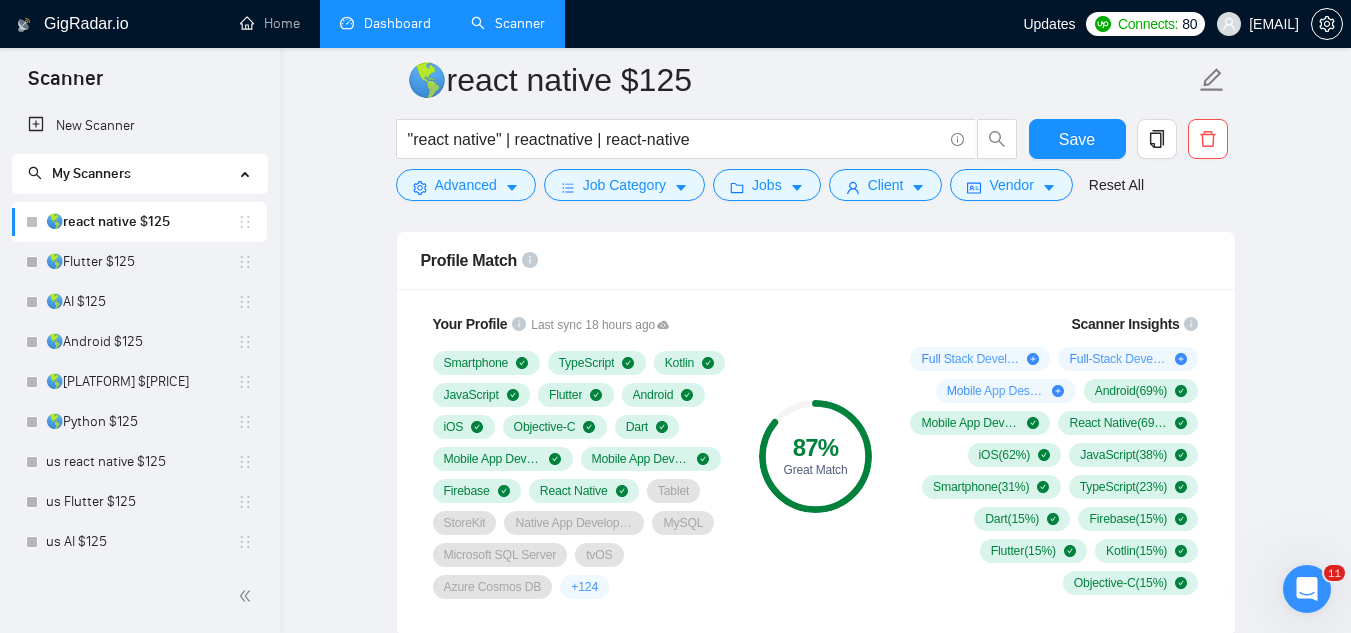 scroll, scrollTop: 1300, scrollLeft: 0, axis: vertical 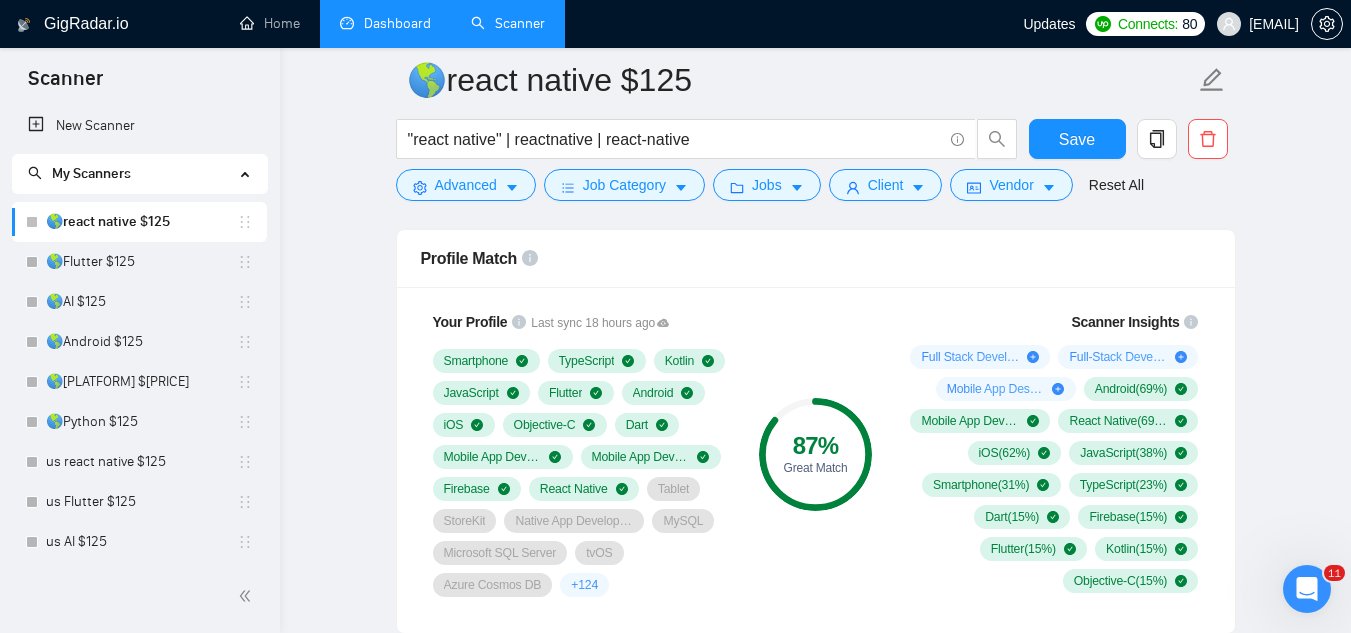 click on "Scanner Insights Full Stack Development  ( 38 %) Full-Stack Development  ( 15 %) Mobile App Design  ( 15 %) Android  ( 69 %) Mobile App Development  ( 69 %) React Native  ( 69 %) iOS  ( 62 %) JavaScript  ( 38 %) Smartphone  ( 31 %) TypeScript  ( 23 %) Dart  ( 15 %) Firebase  ( 15 %) Flutter  ( 15 %) Kotlin  ( 15 %) Objective-C  ( 15 %)" at bounding box center (1051, 454) 